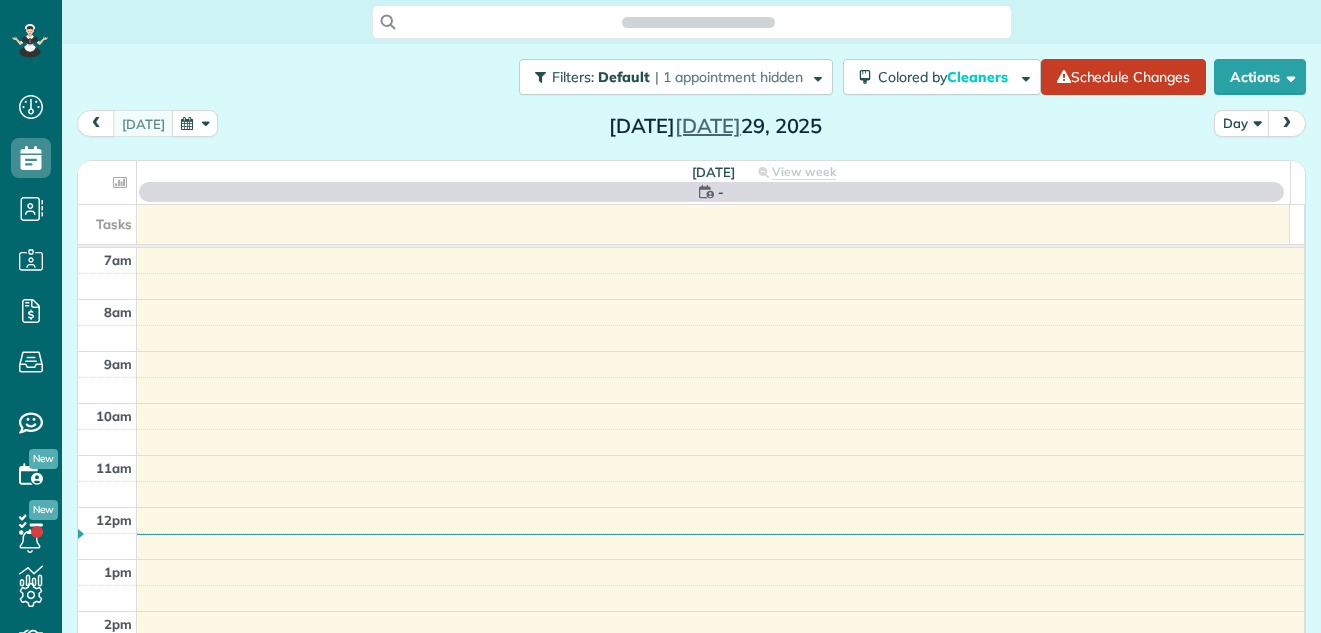 scroll, scrollTop: 0, scrollLeft: 0, axis: both 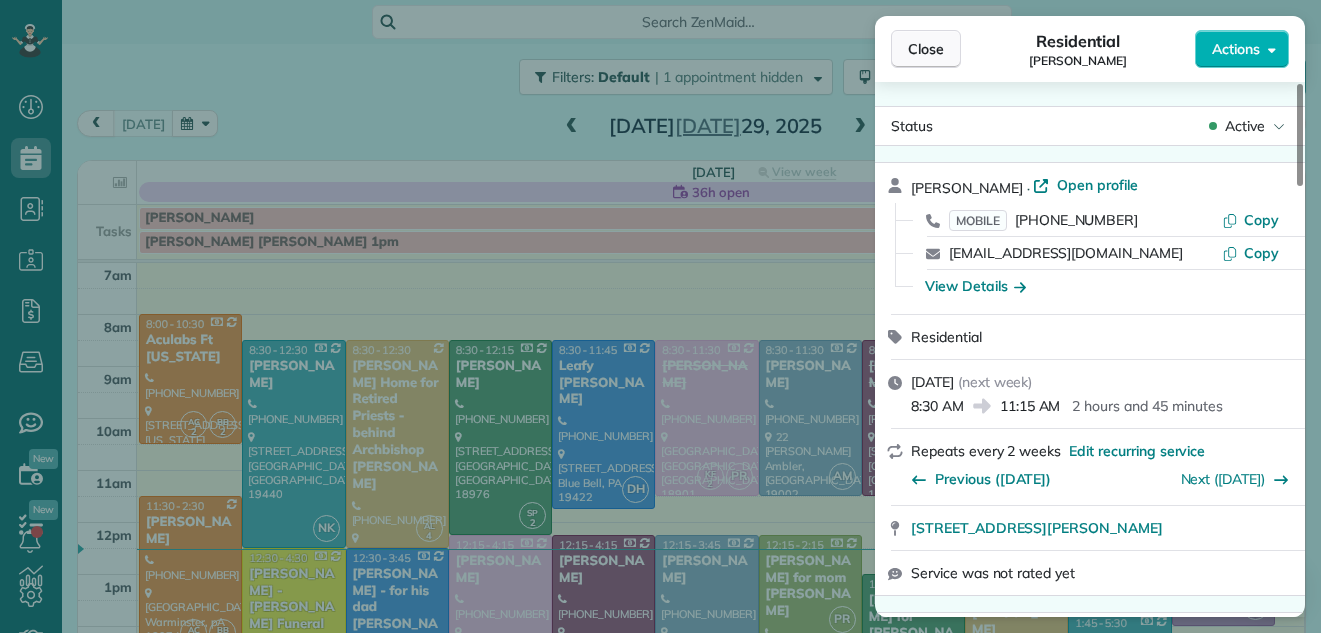 click on "Close" at bounding box center [926, 49] 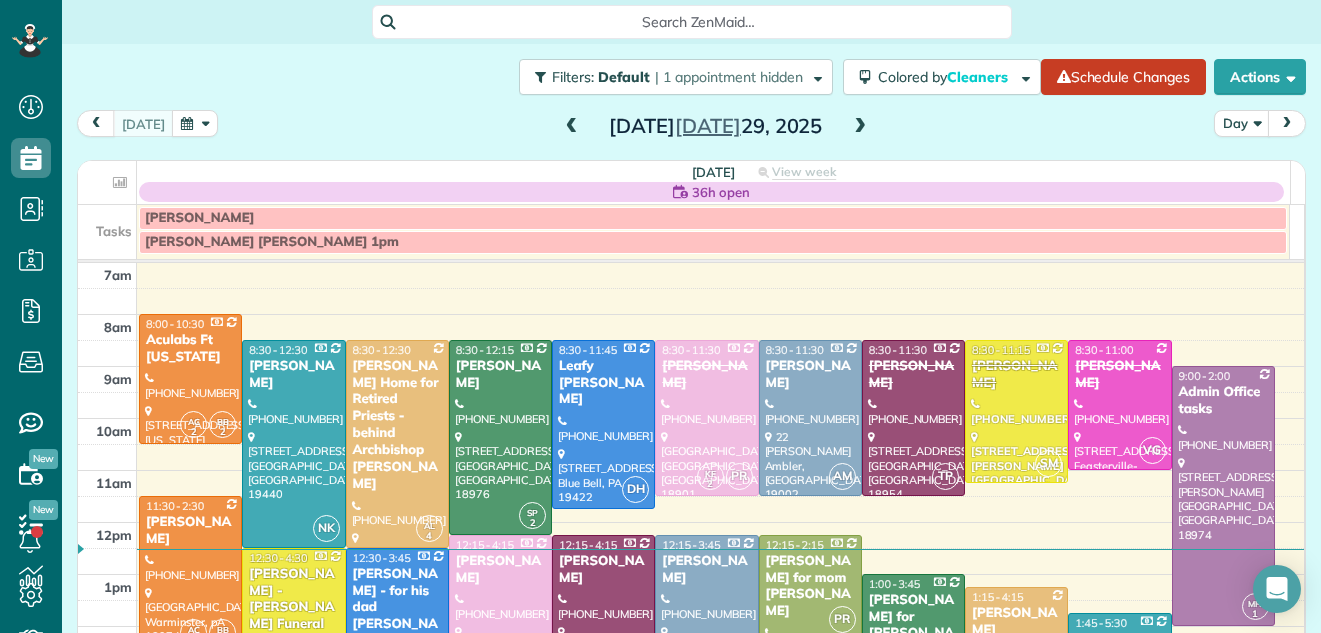 click on "11:30 - 2:30" at bounding box center [175, 506] 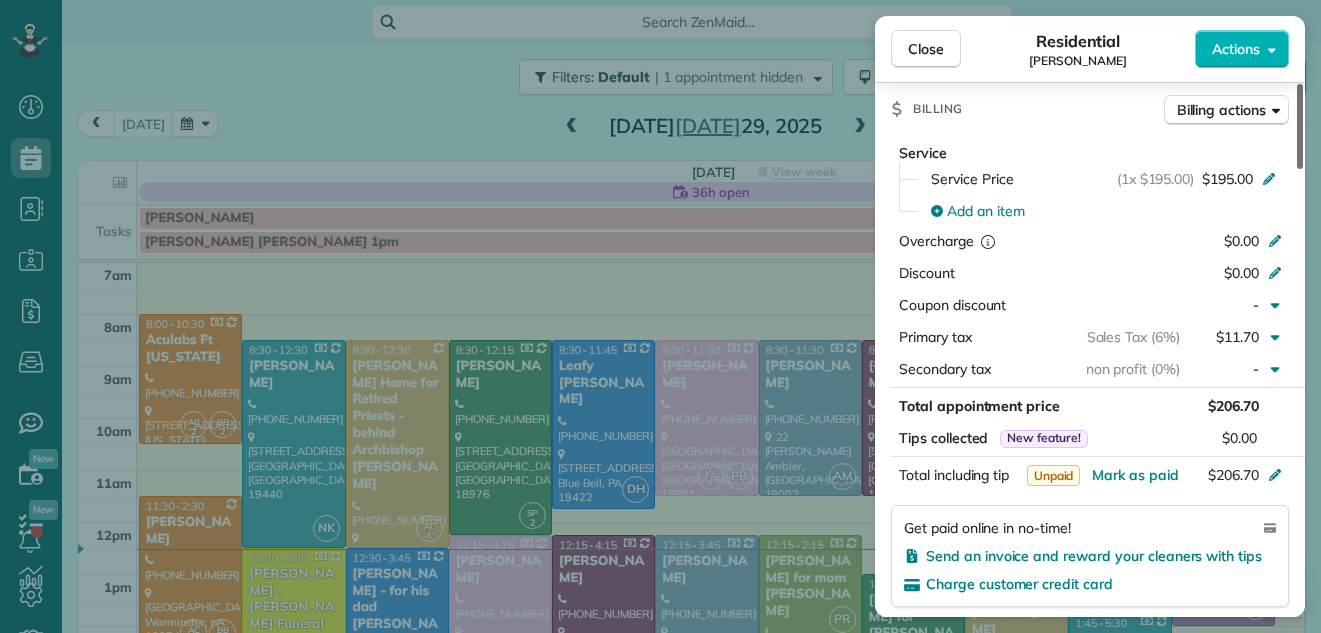 scroll, scrollTop: 981, scrollLeft: 0, axis: vertical 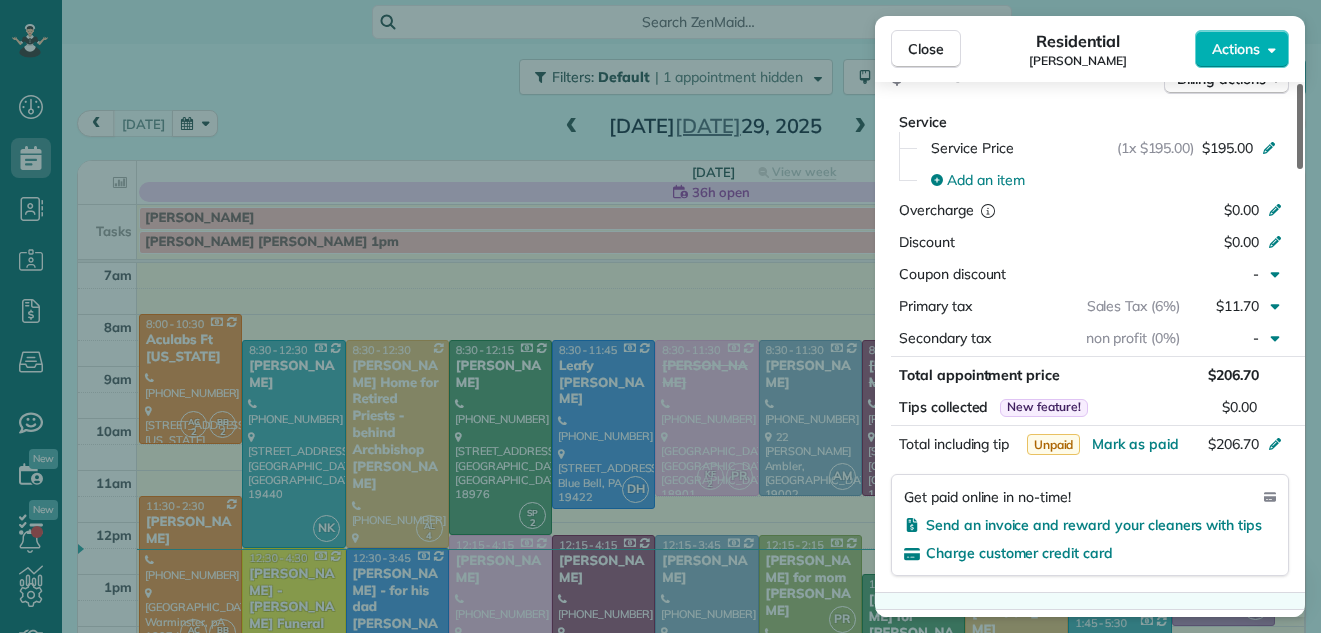 drag, startPoint x: 1298, startPoint y: 147, endPoint x: 1281, endPoint y: 303, distance: 156.92355 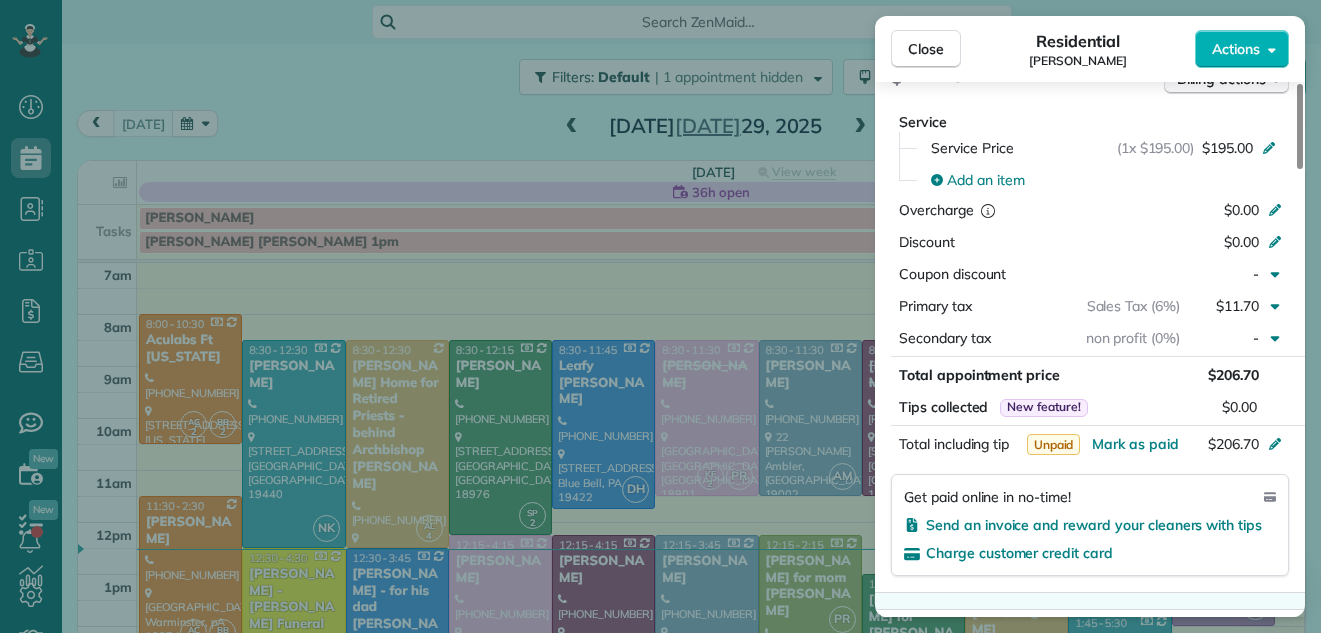 click on "Billing actions" at bounding box center [1221, 79] 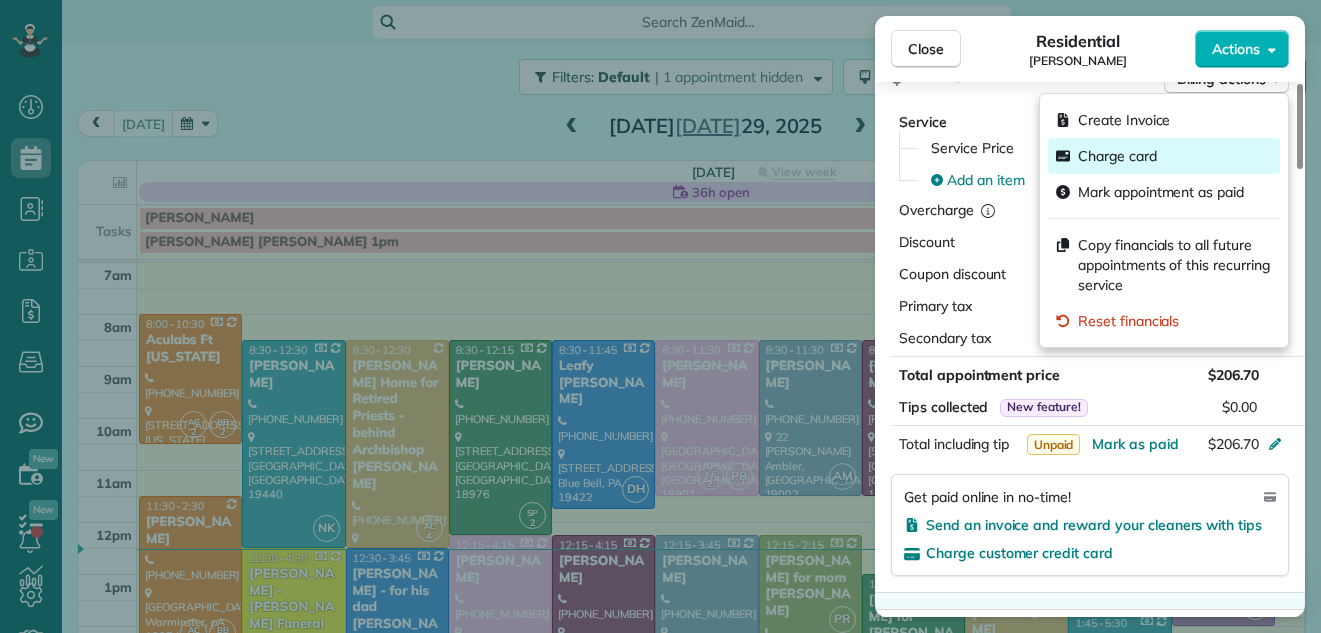 click on "Charge card" at bounding box center (1117, 156) 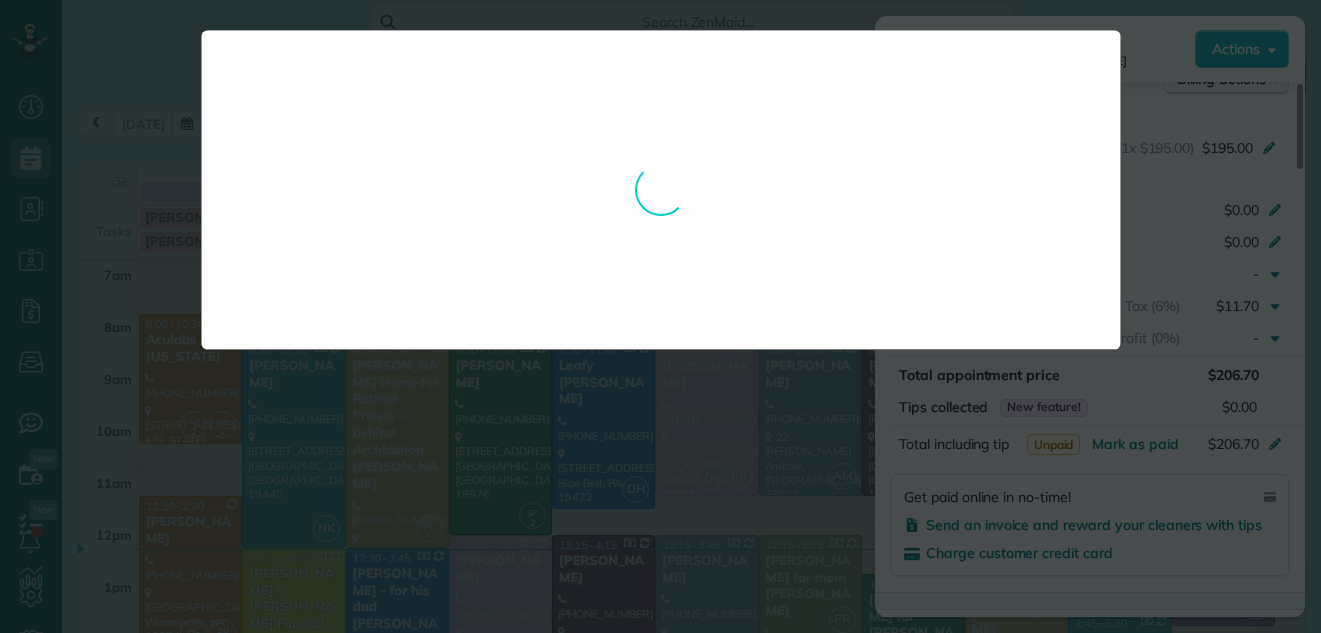 scroll, scrollTop: 963, scrollLeft: 0, axis: vertical 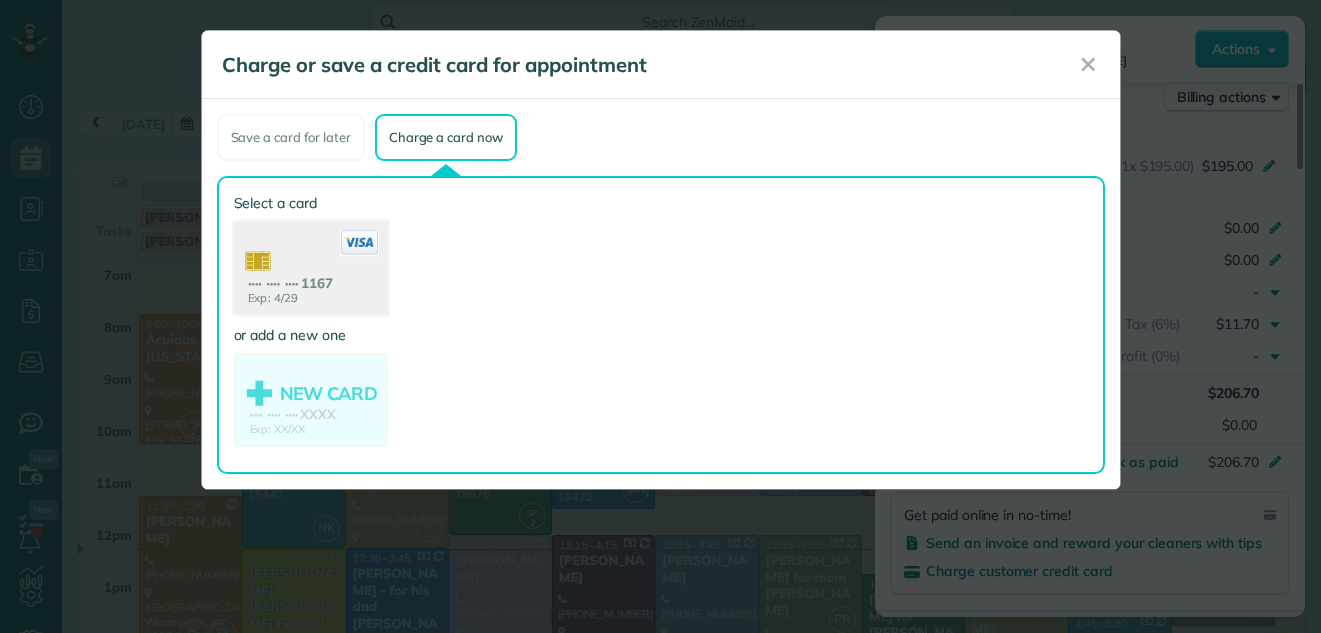 click 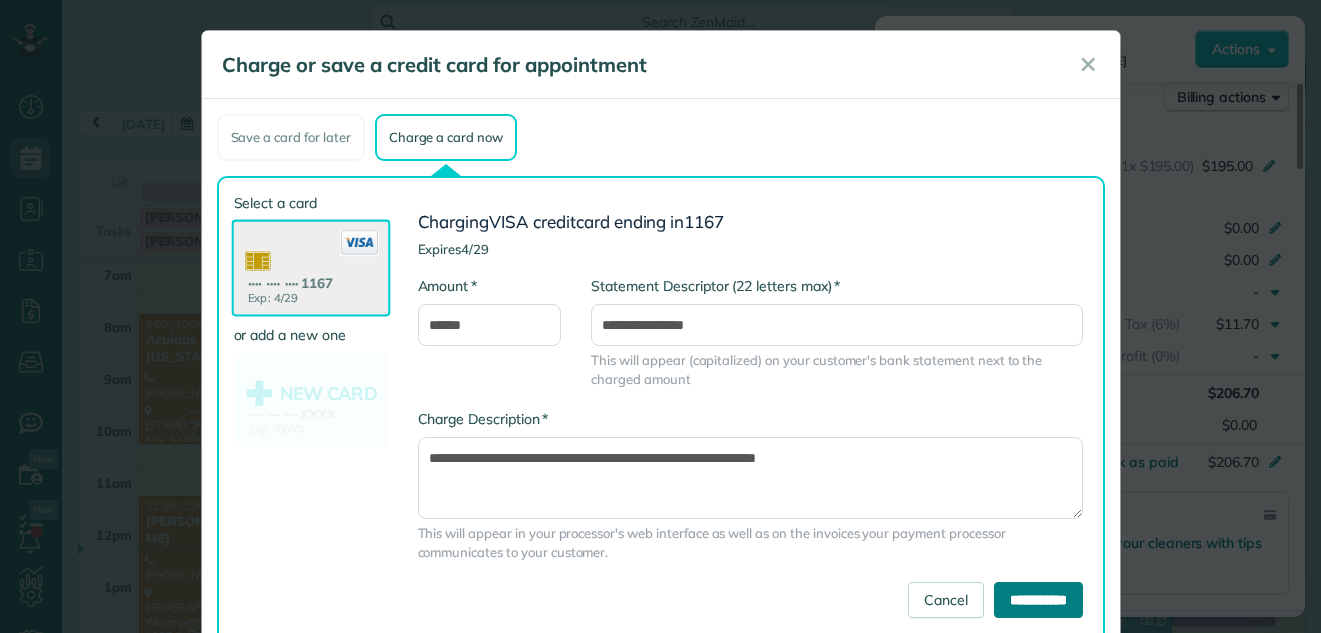 click on "**********" at bounding box center [1038, 600] 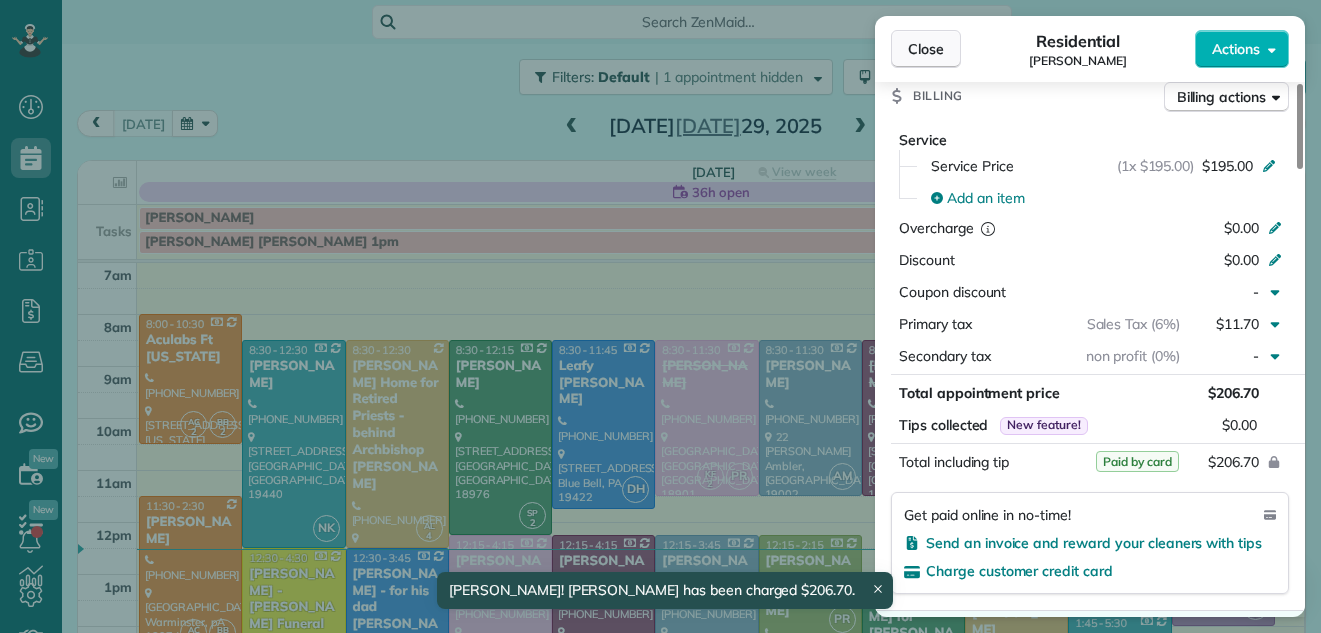 click on "Close" at bounding box center [926, 49] 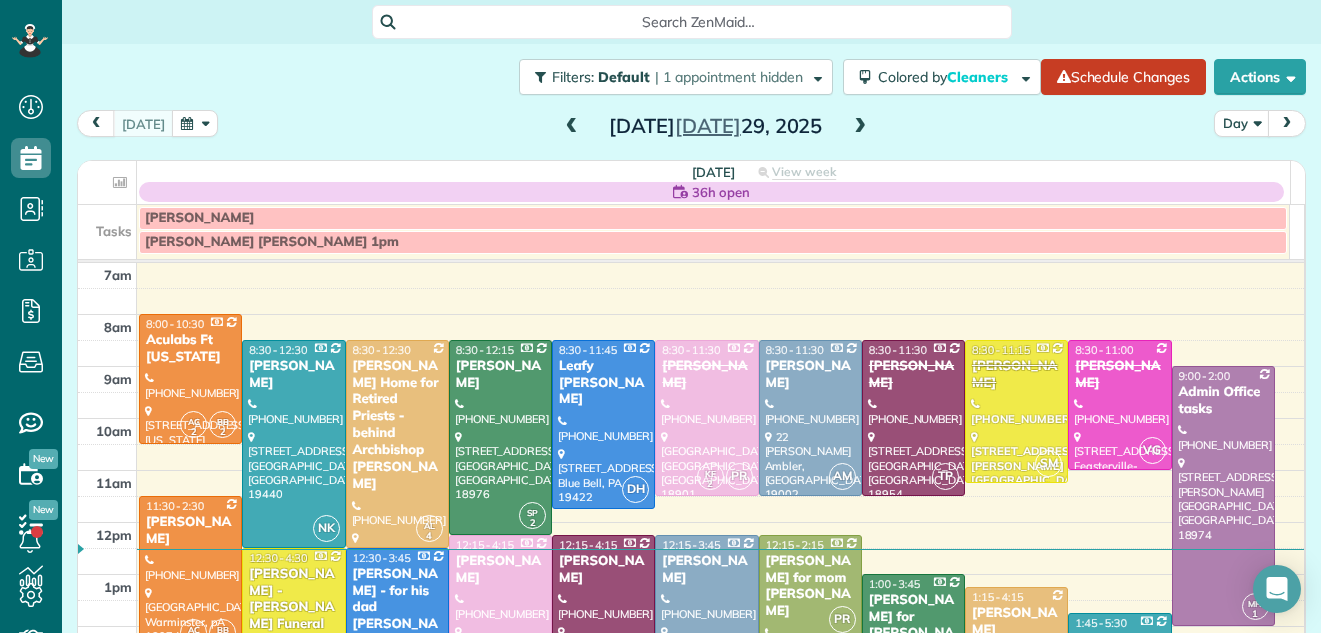click at bounding box center [860, 127] 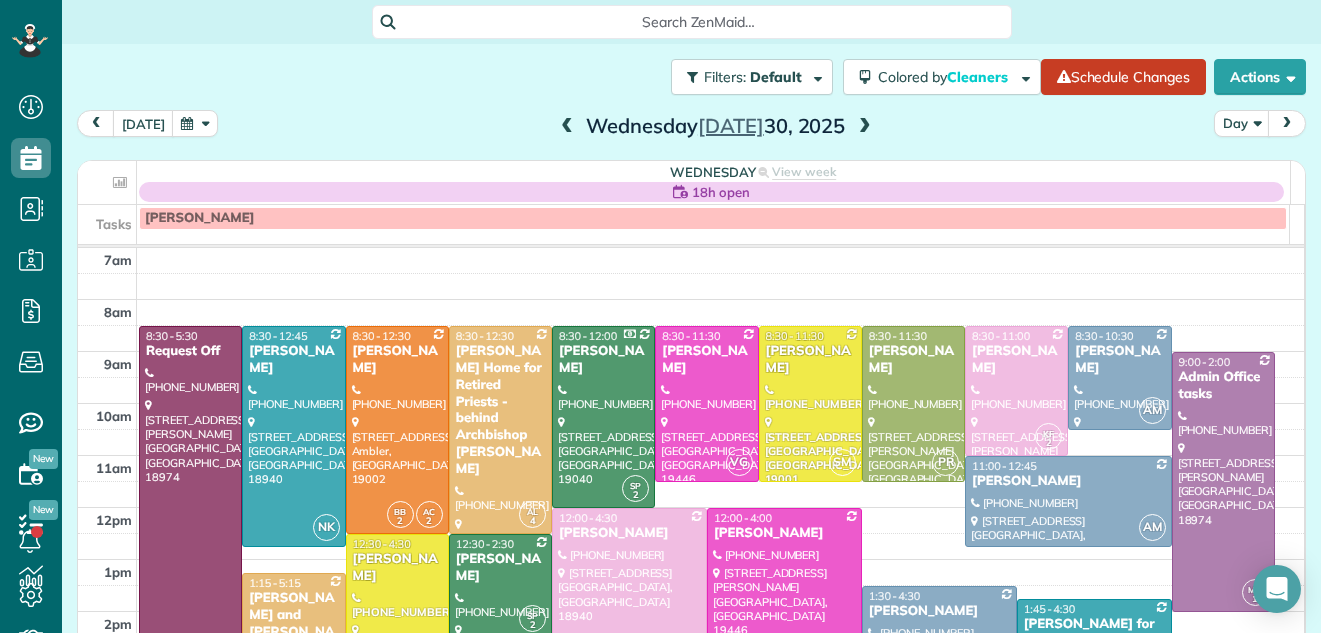 click on "Holly Guevara" at bounding box center (397, 568) 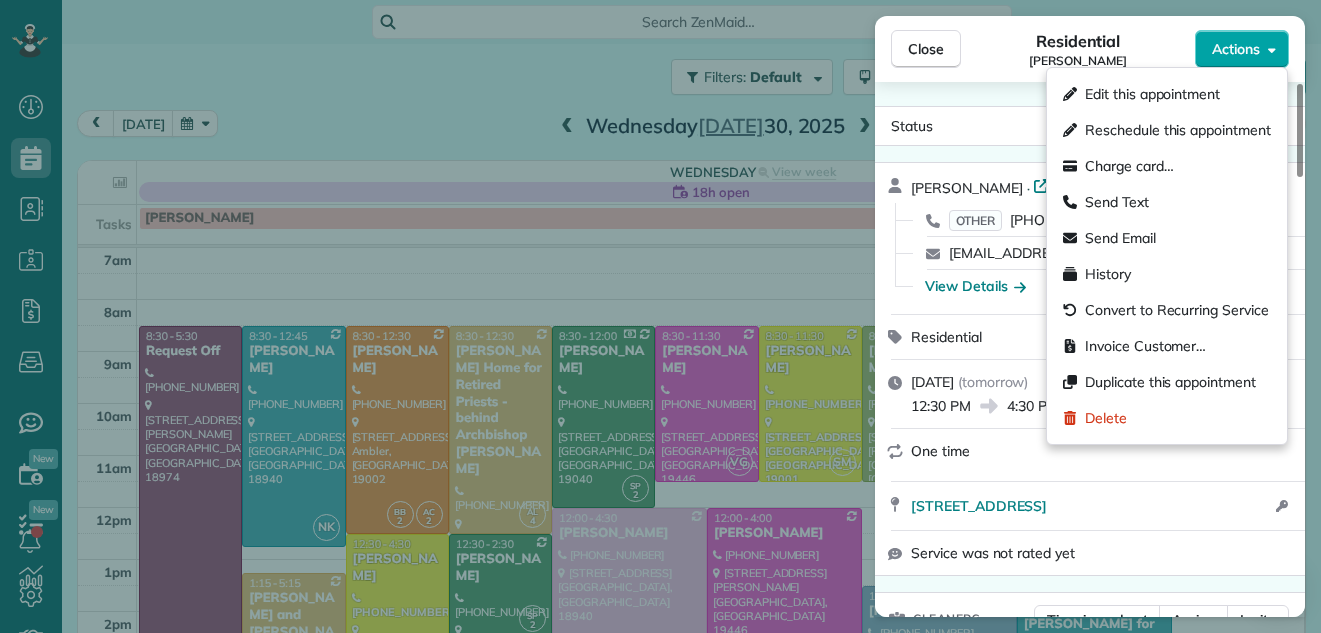 click on "Actions" at bounding box center (1236, 49) 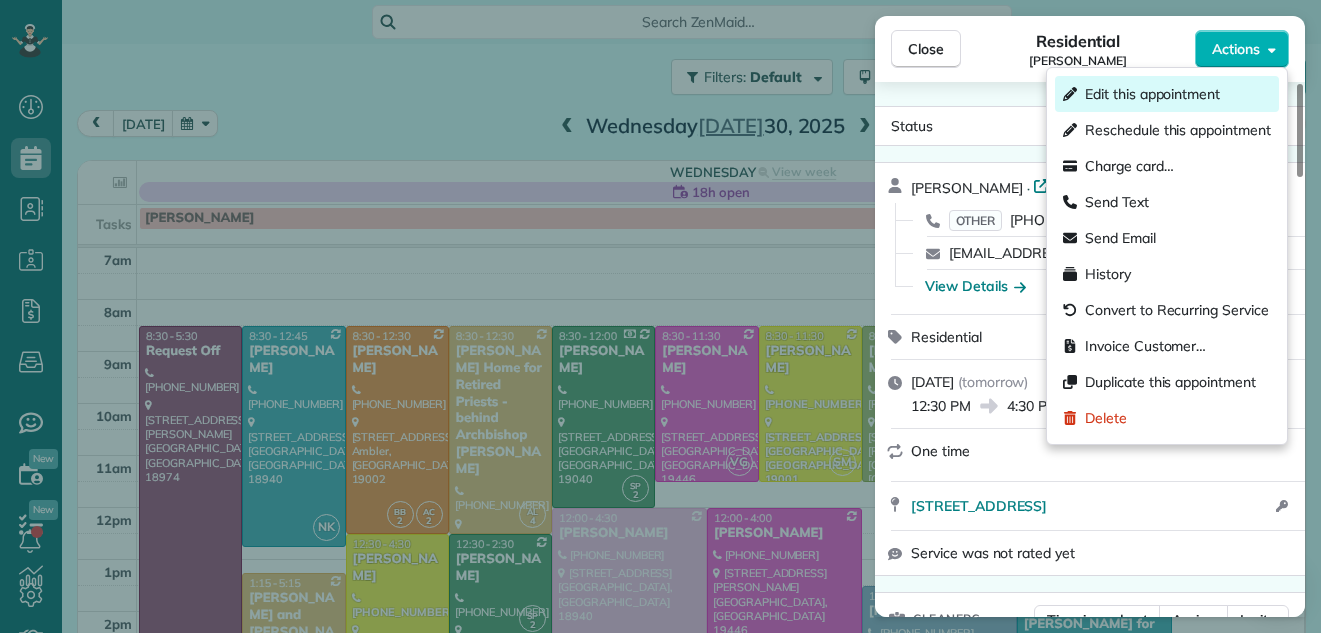 click on "Edit this appointment" at bounding box center (1152, 94) 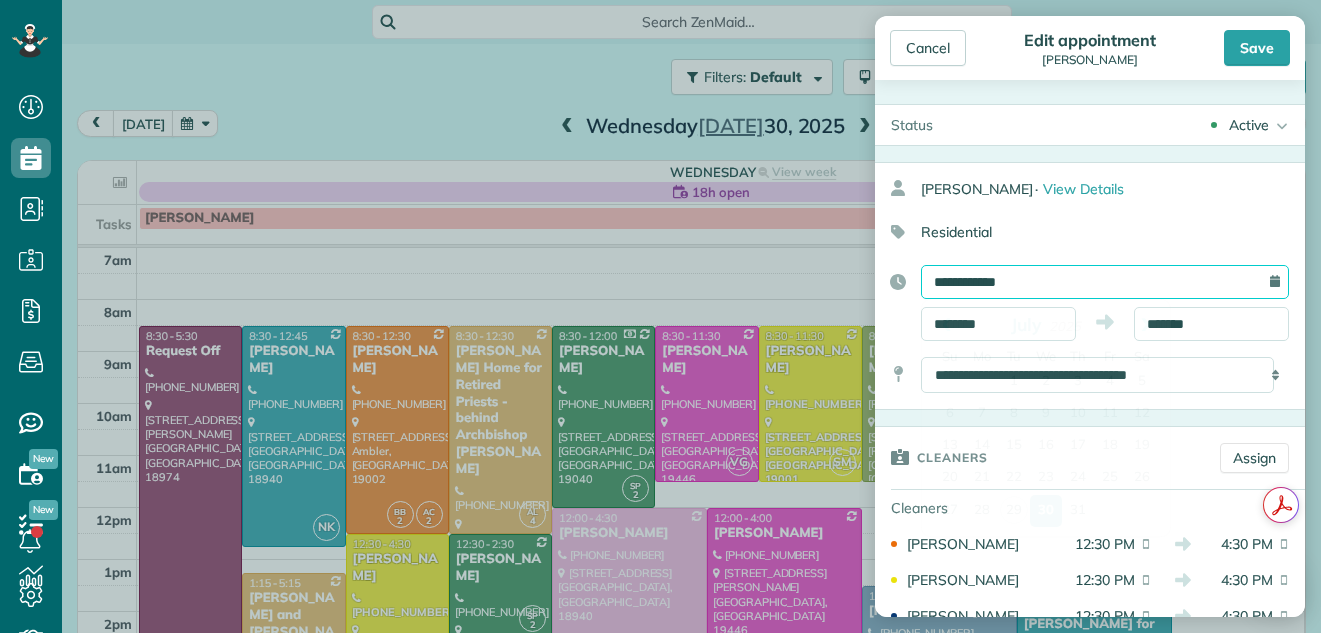 click on "**********" at bounding box center [1105, 282] 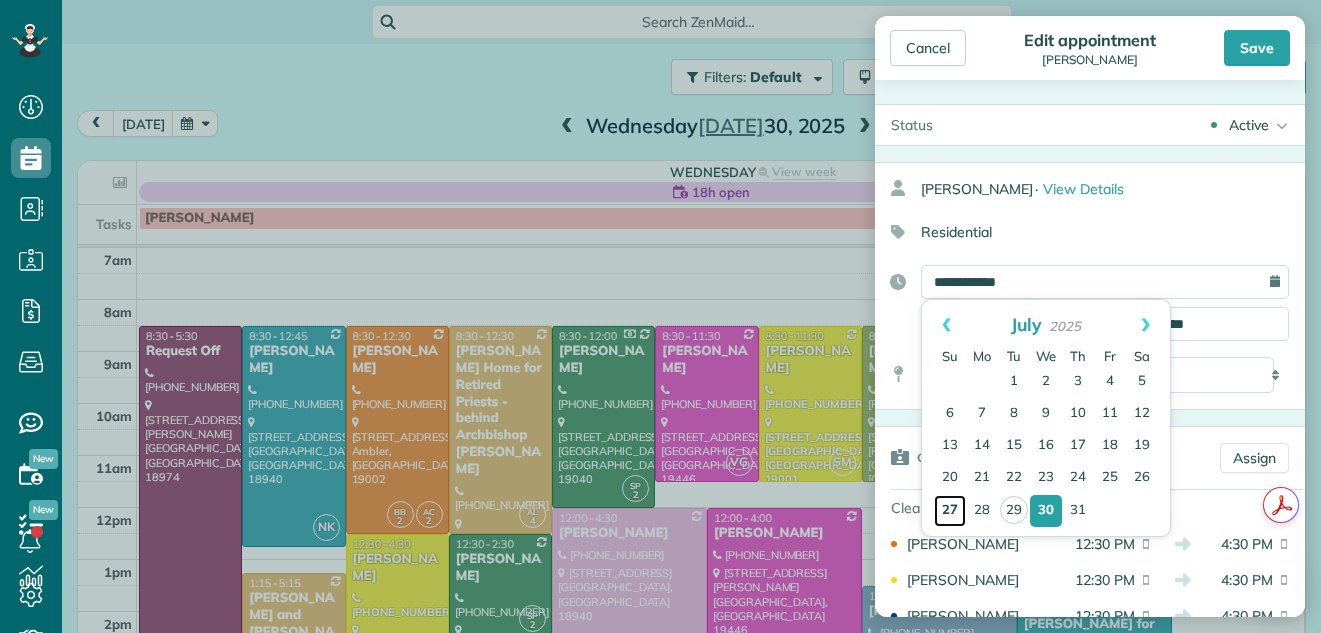 click on "27" at bounding box center (950, 511) 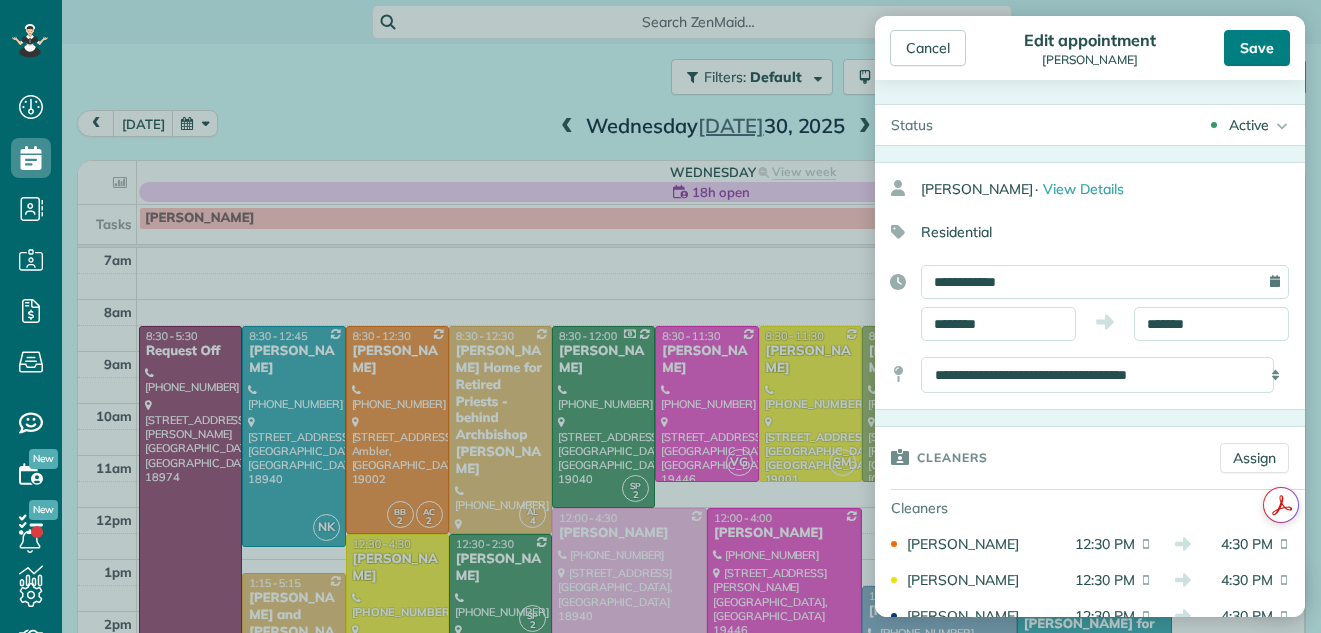 click on "Save" at bounding box center (1257, 48) 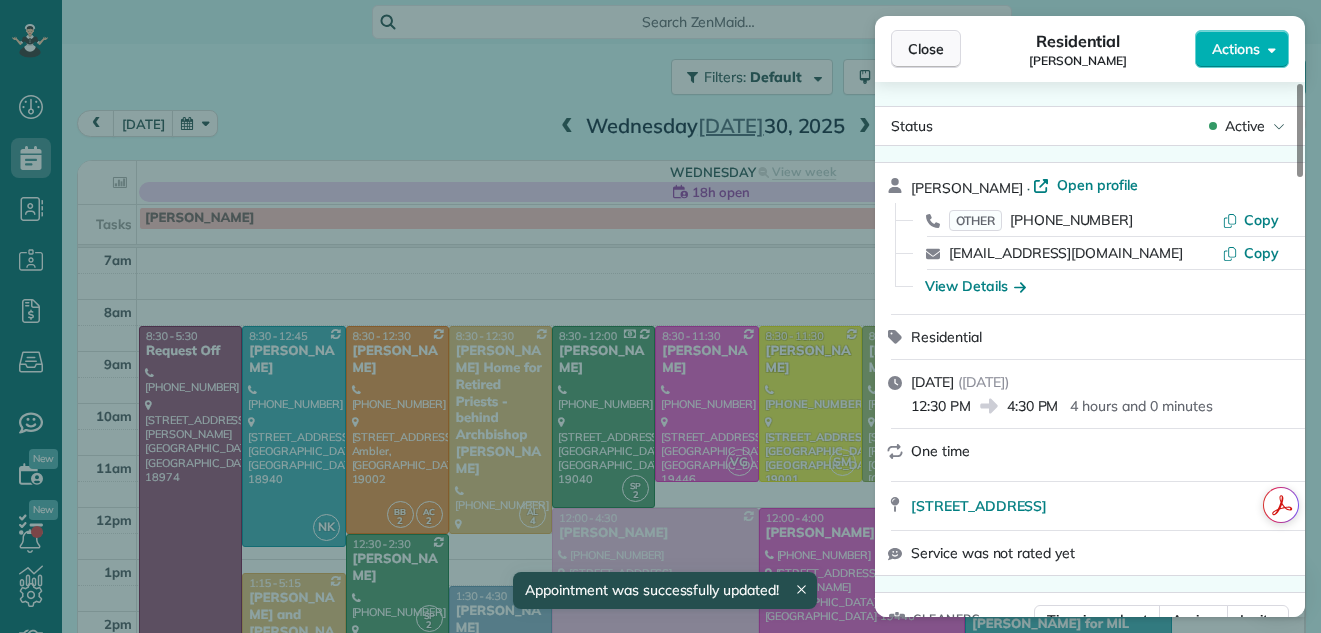 click on "Close" at bounding box center (926, 49) 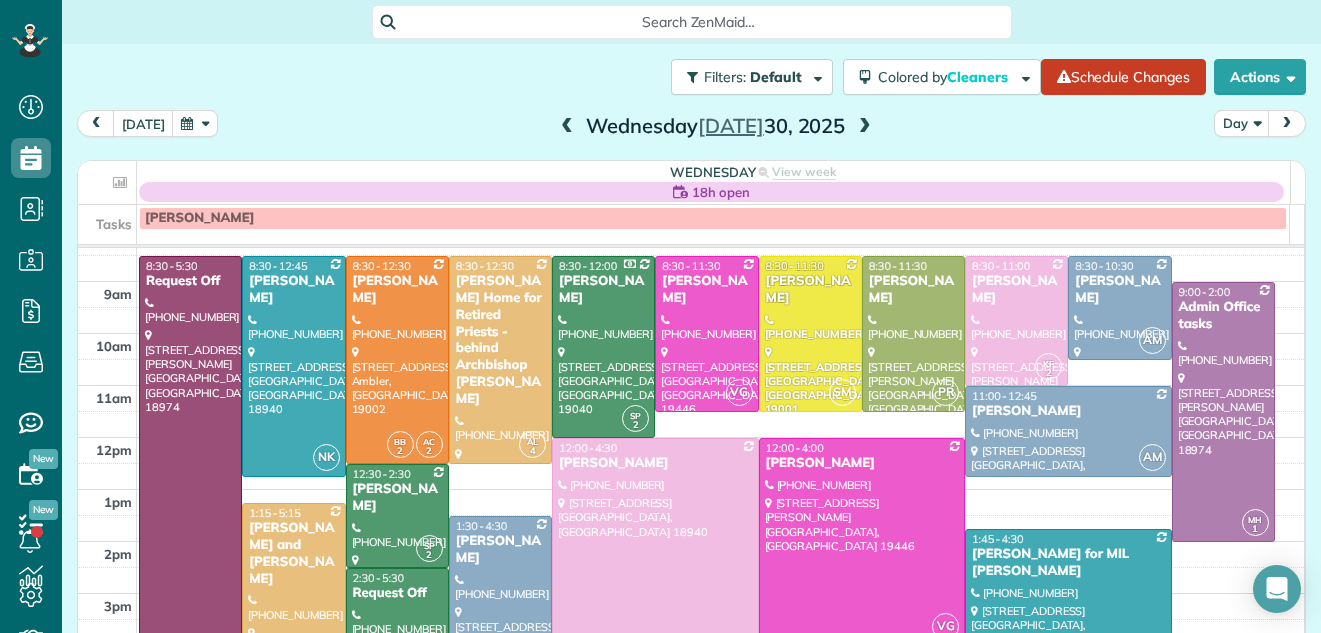 scroll, scrollTop: 66, scrollLeft: 0, axis: vertical 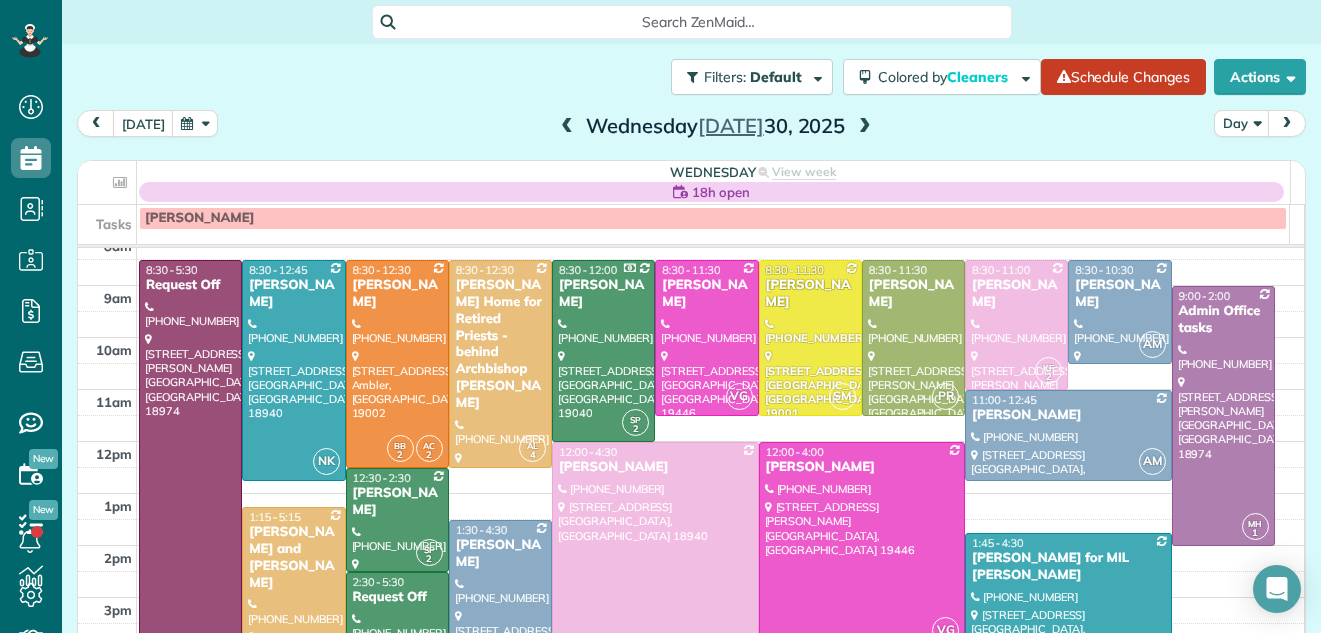 click at bounding box center (865, 127) 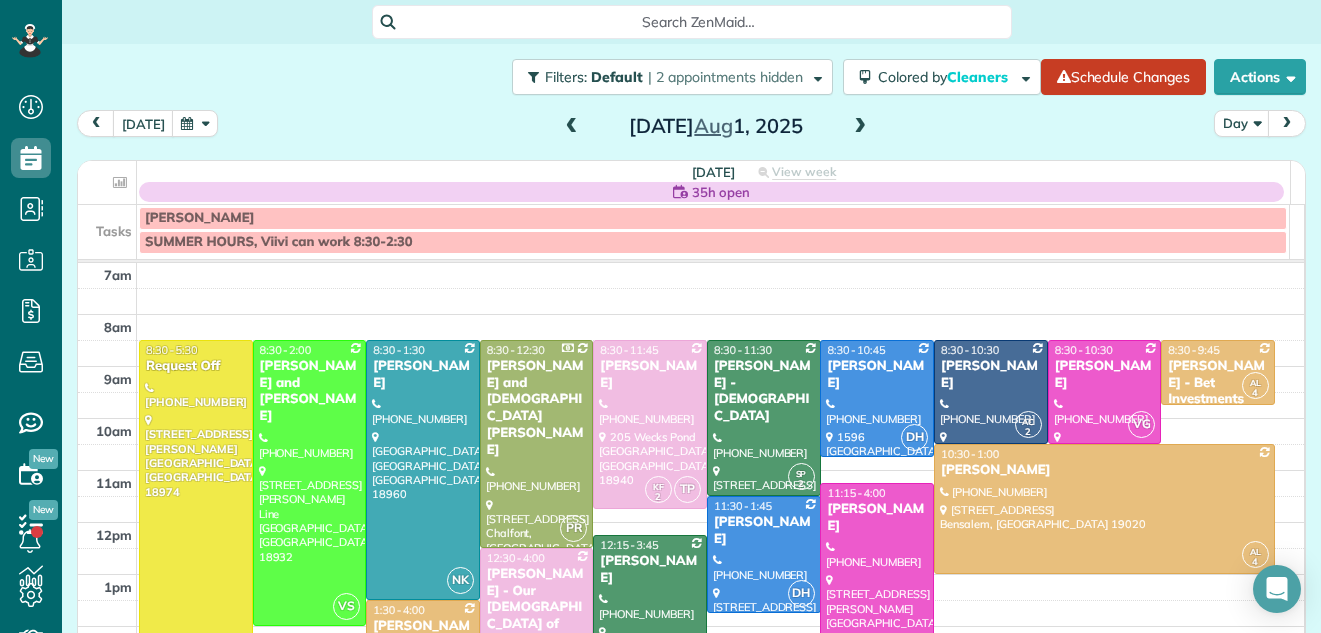 click at bounding box center (860, 127) 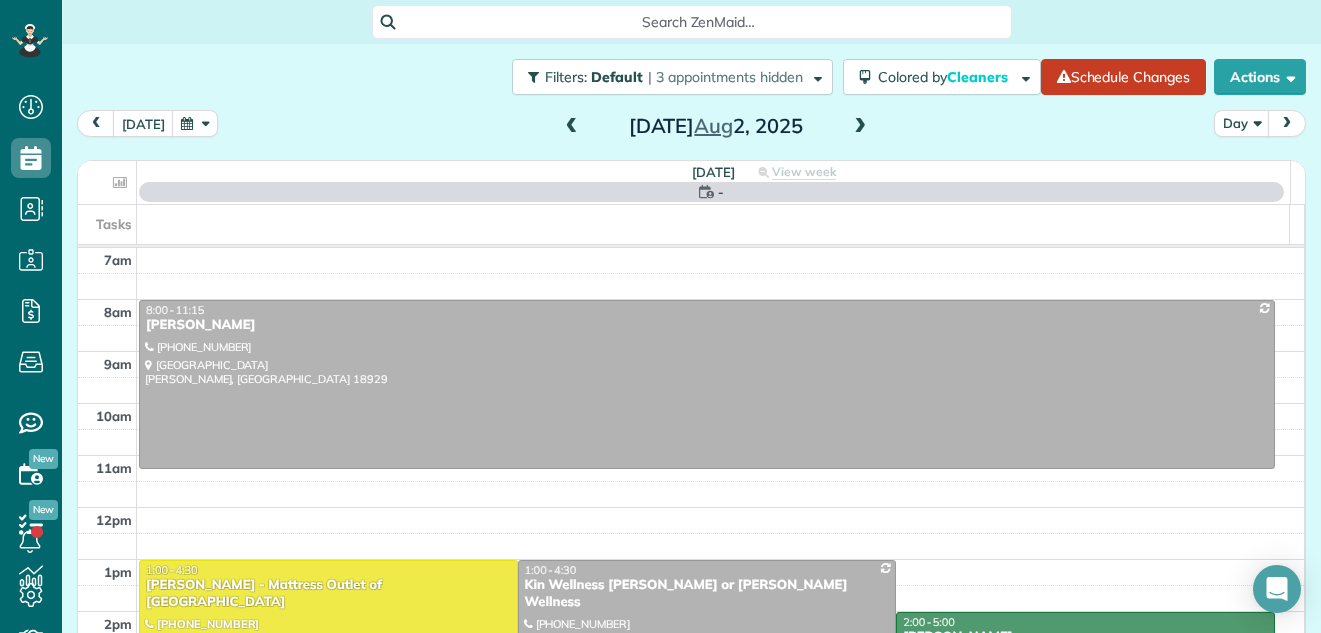 click at bounding box center [860, 127] 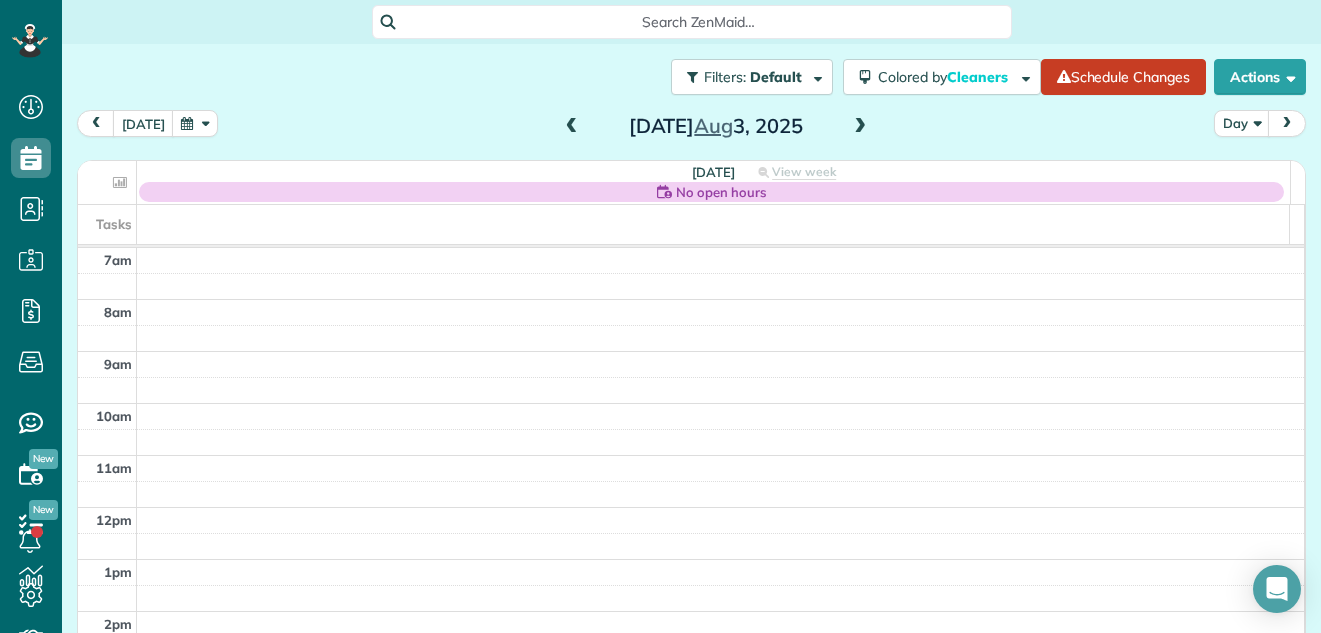 click at bounding box center (860, 127) 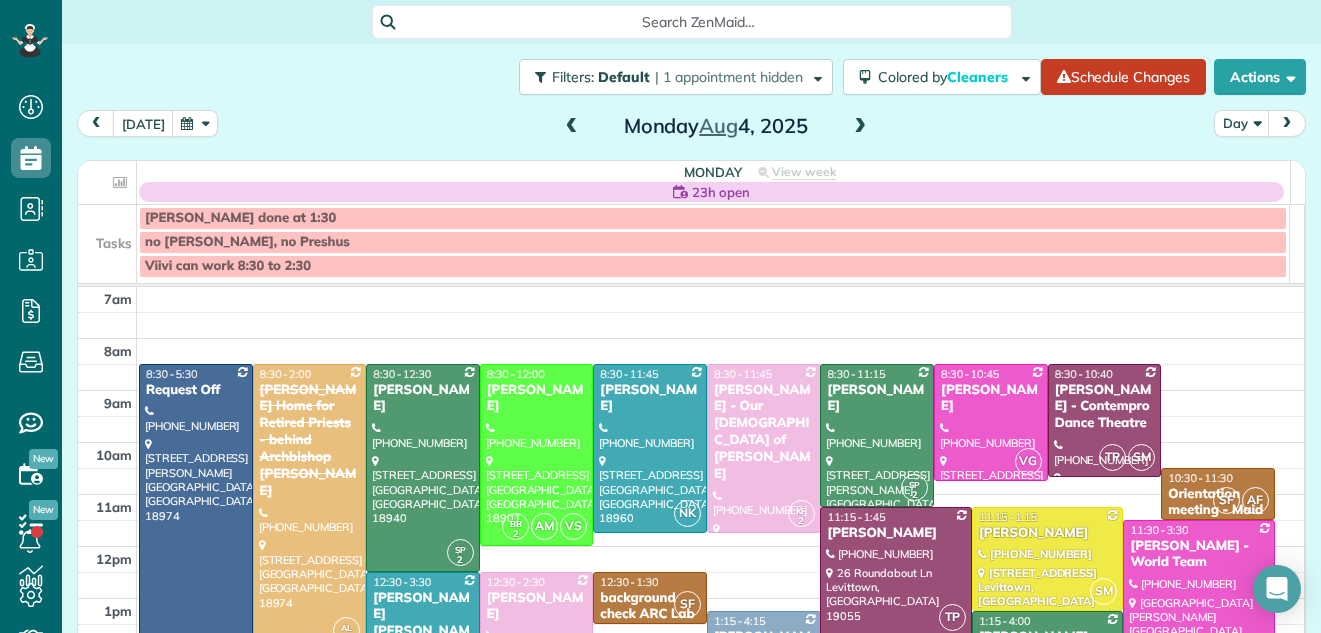 click at bounding box center [860, 127] 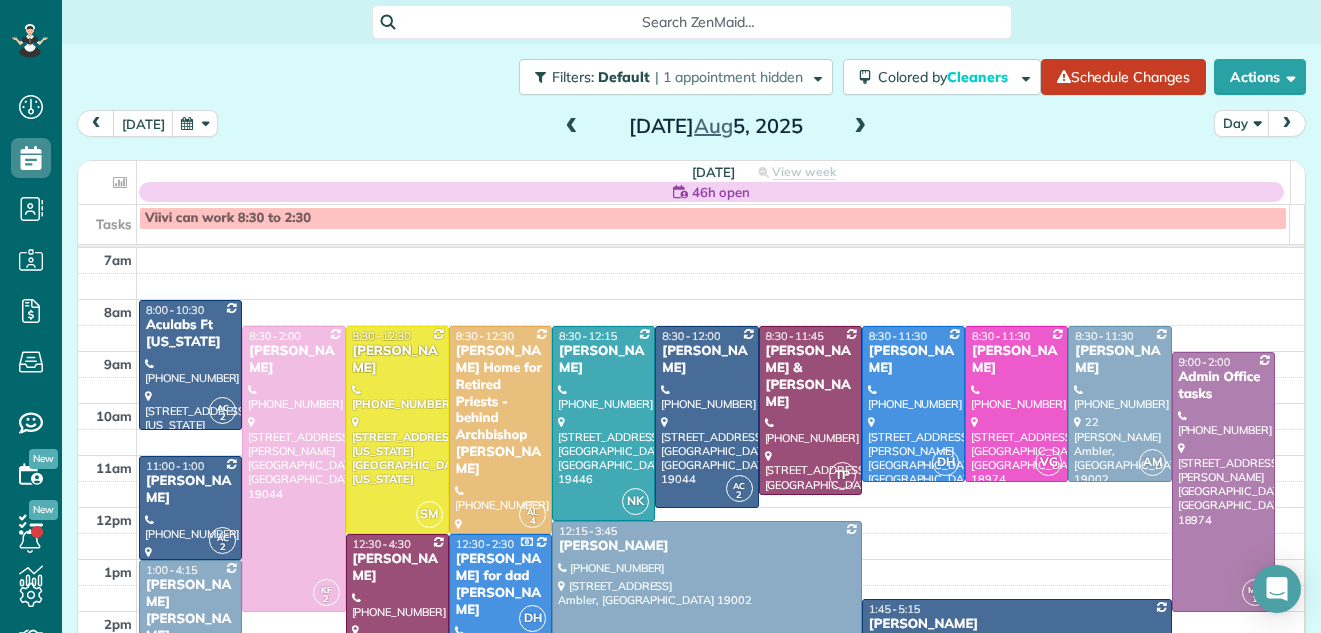 click at bounding box center [572, 127] 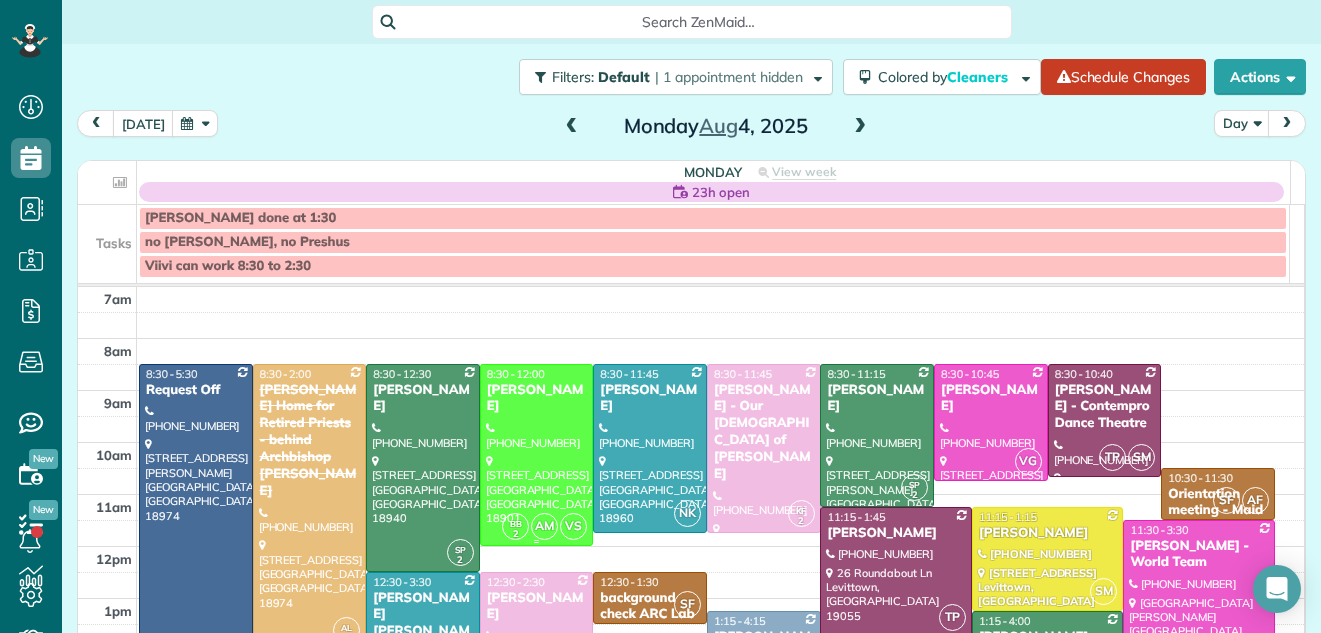 click on "Michael Jarossy" at bounding box center (537, 399) 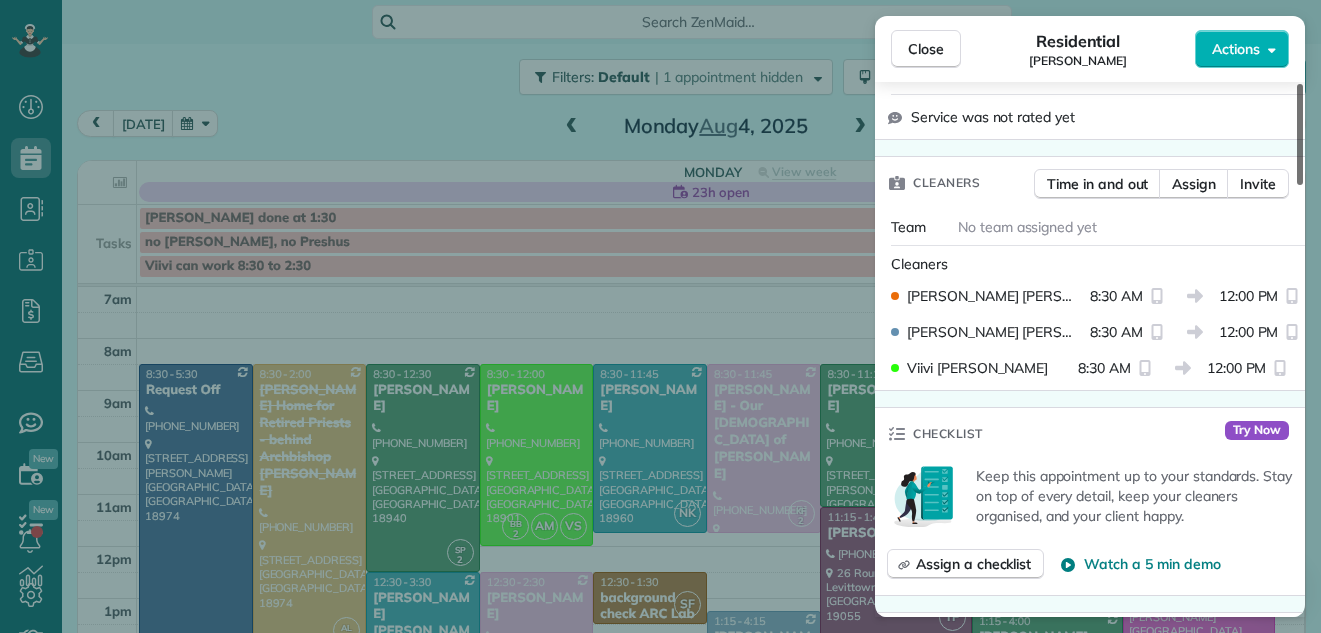scroll, scrollTop: 490, scrollLeft: 0, axis: vertical 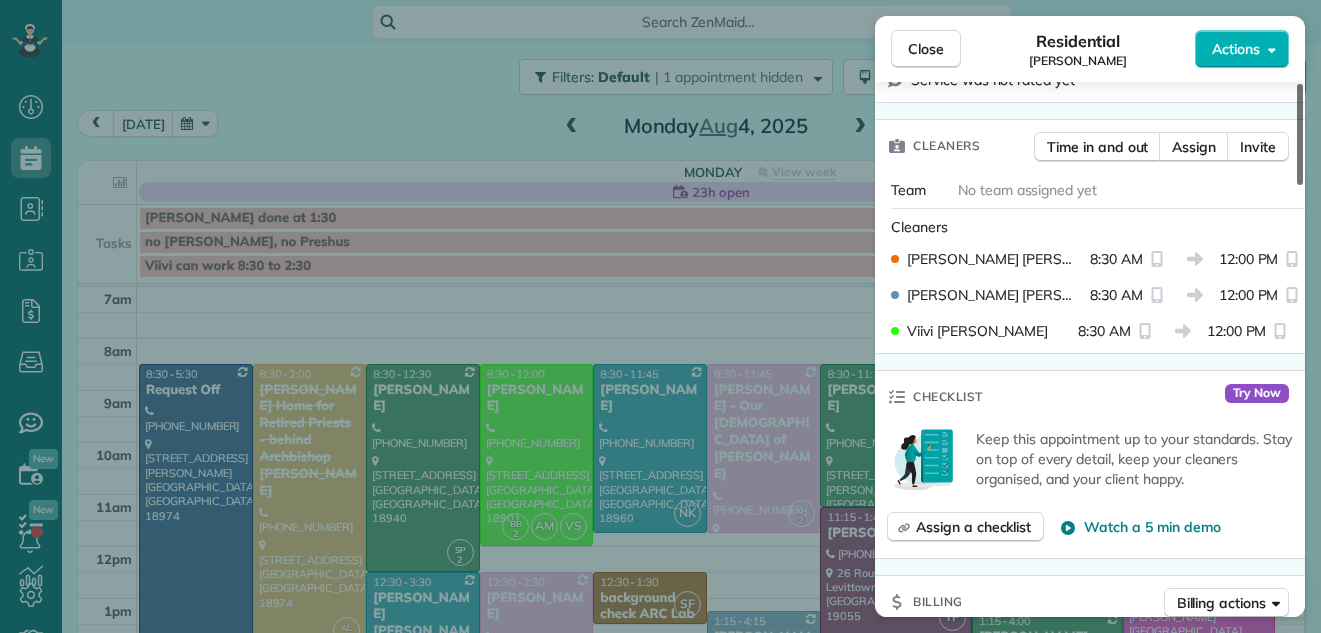 drag, startPoint x: 1298, startPoint y: 162, endPoint x: 1284, endPoint y: 255, distance: 94.04786 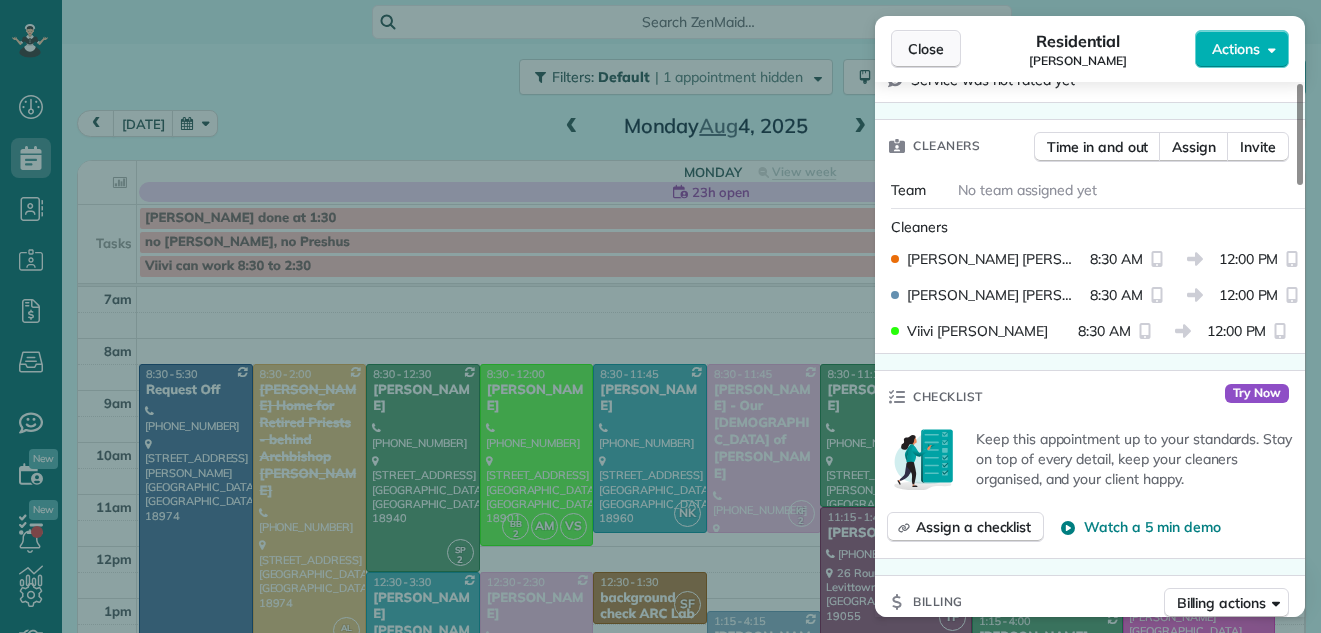 click on "Close" at bounding box center (926, 49) 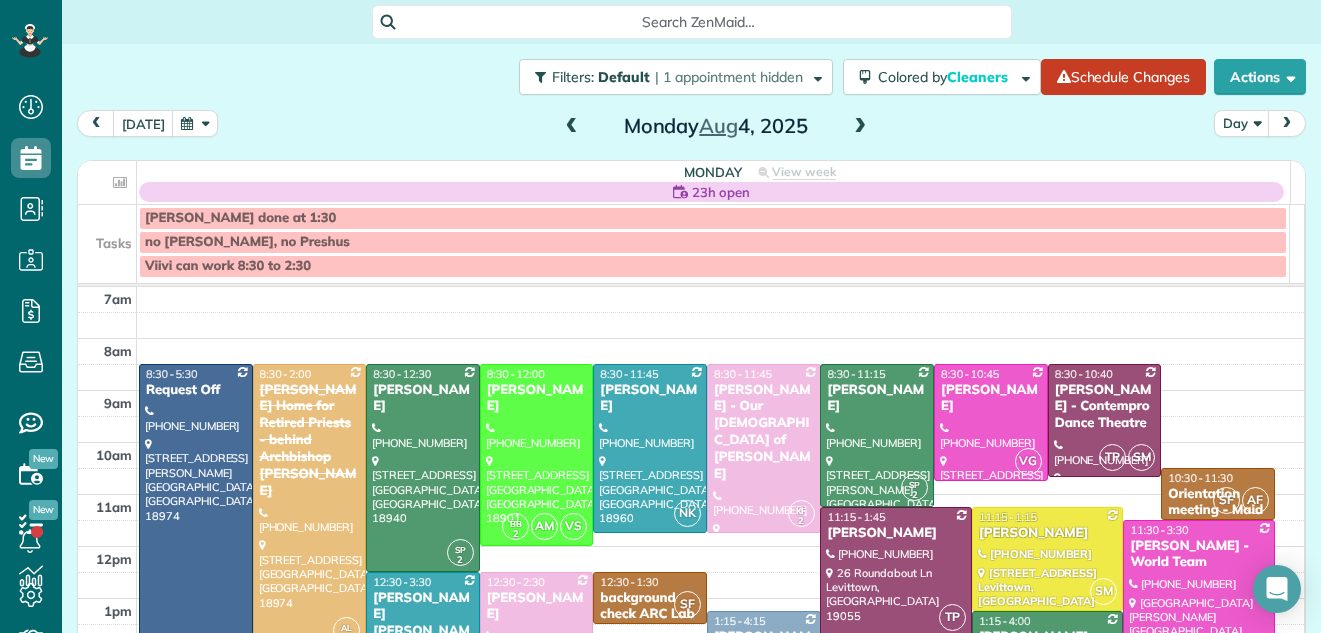 click at bounding box center [860, 127] 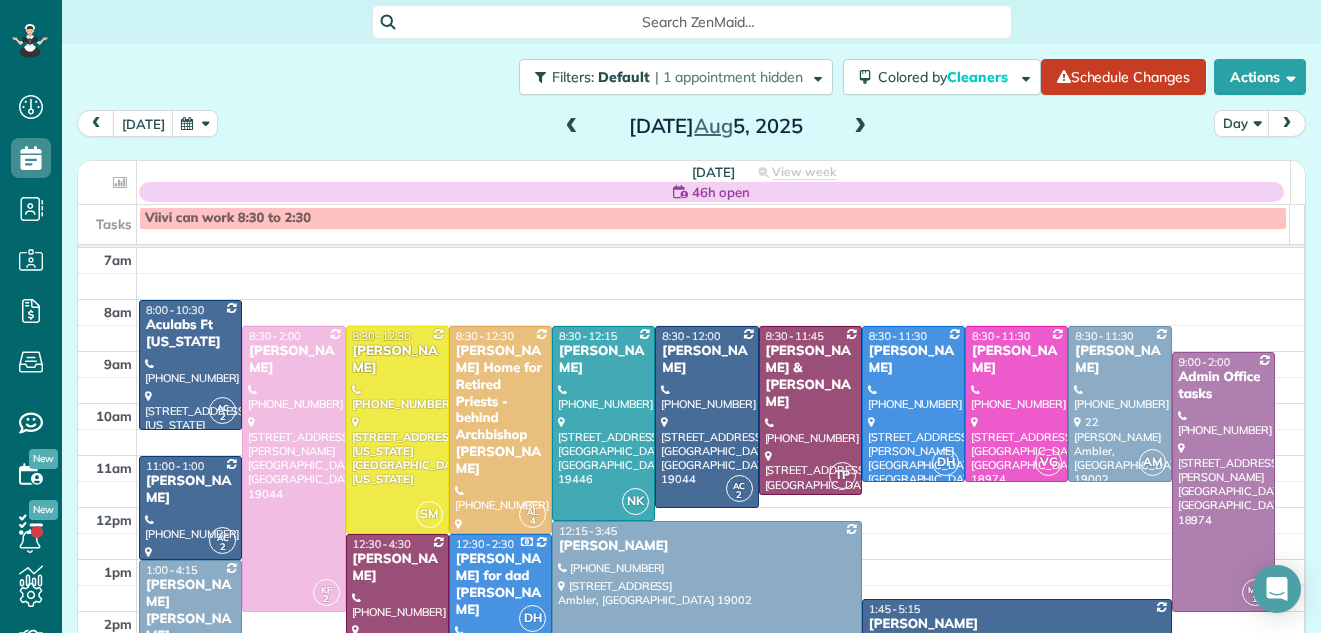 click at bounding box center [860, 127] 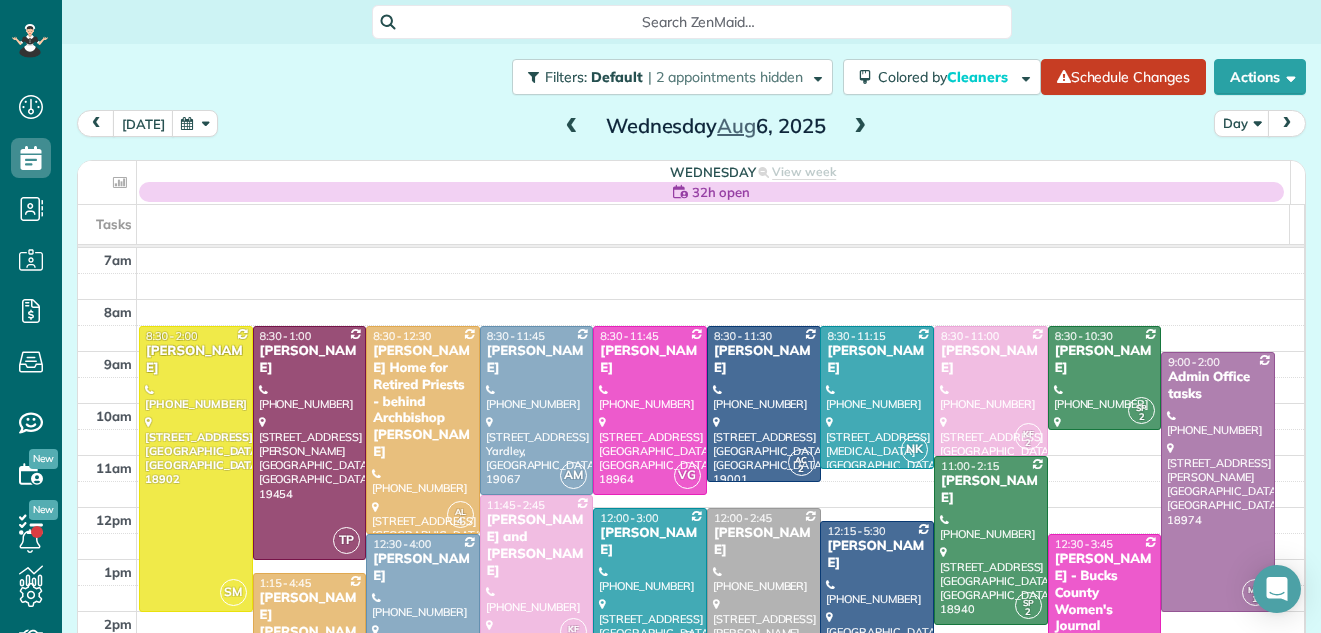 click at bounding box center (860, 127) 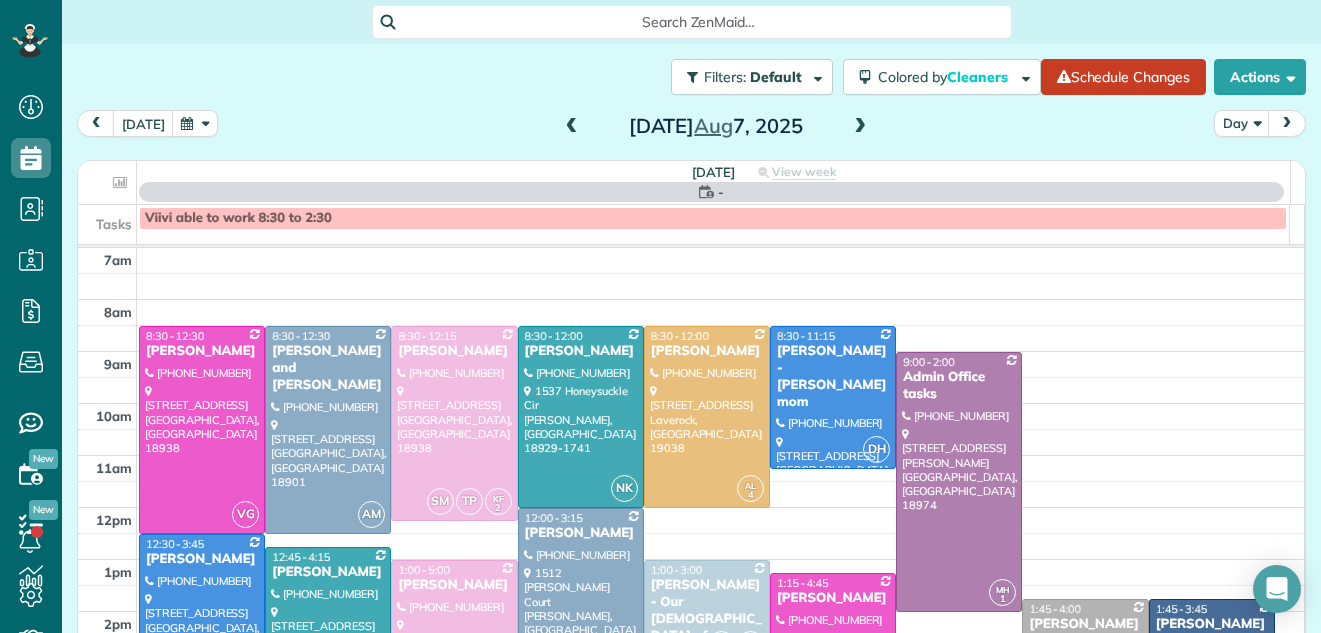 click at bounding box center (860, 127) 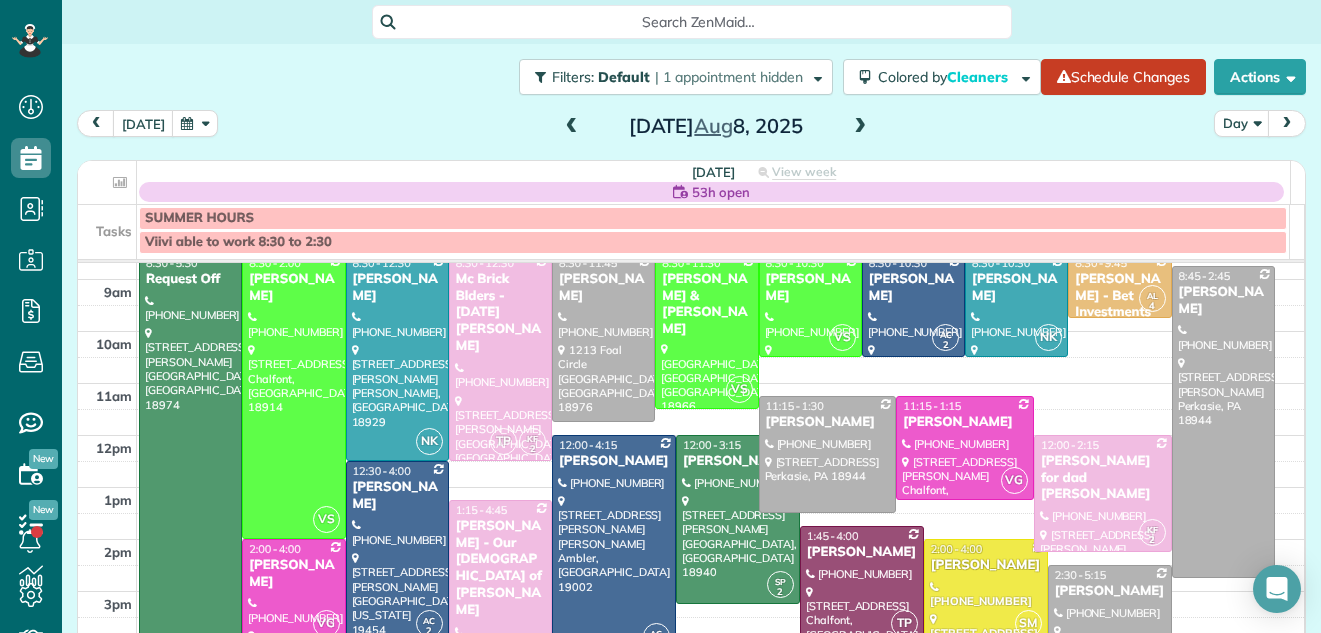 scroll, scrollTop: 73, scrollLeft: 0, axis: vertical 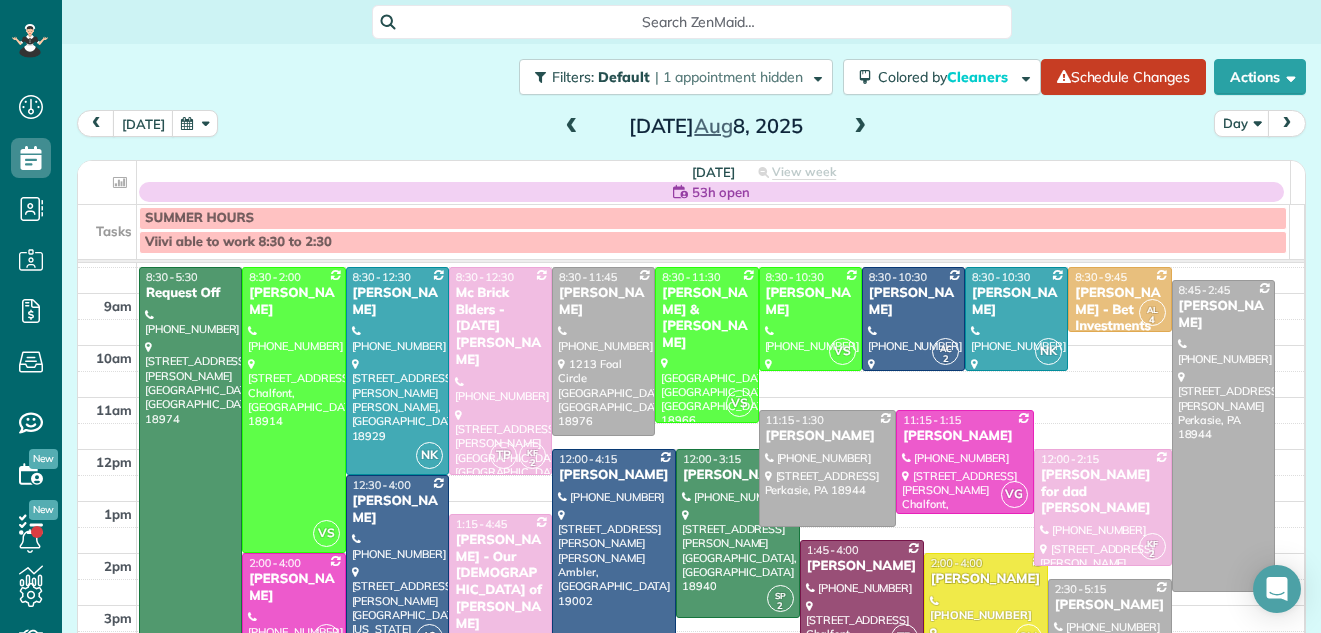 click at bounding box center [860, 127] 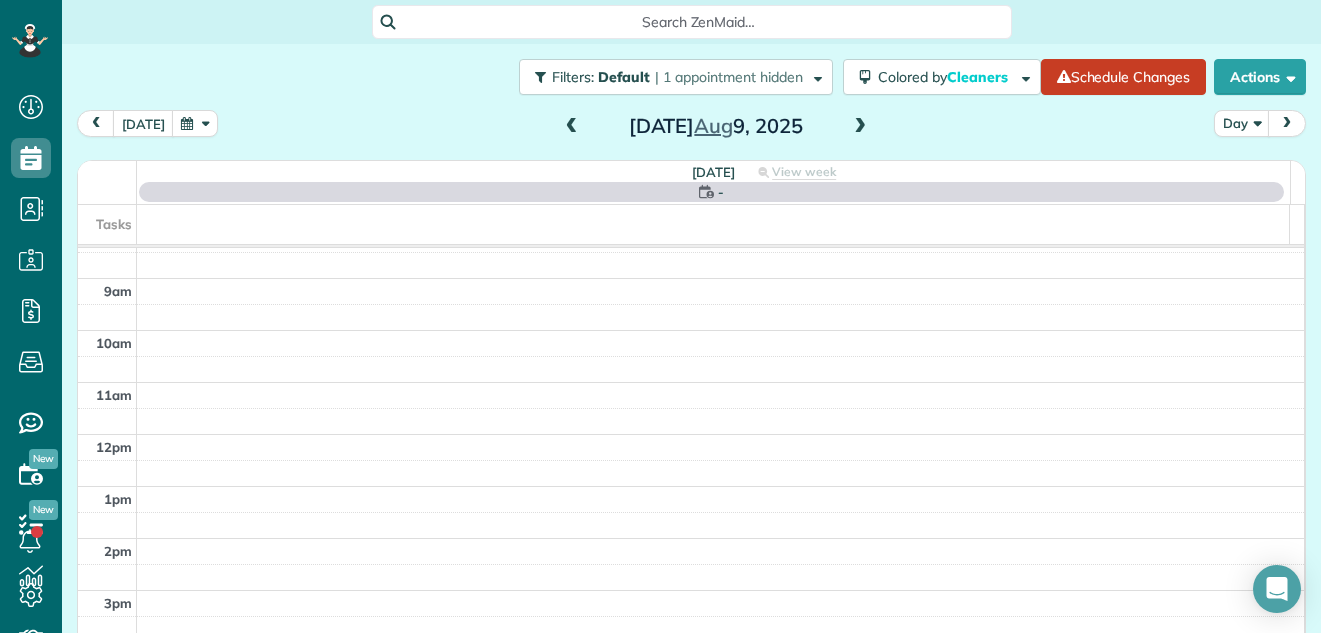 scroll, scrollTop: 0, scrollLeft: 0, axis: both 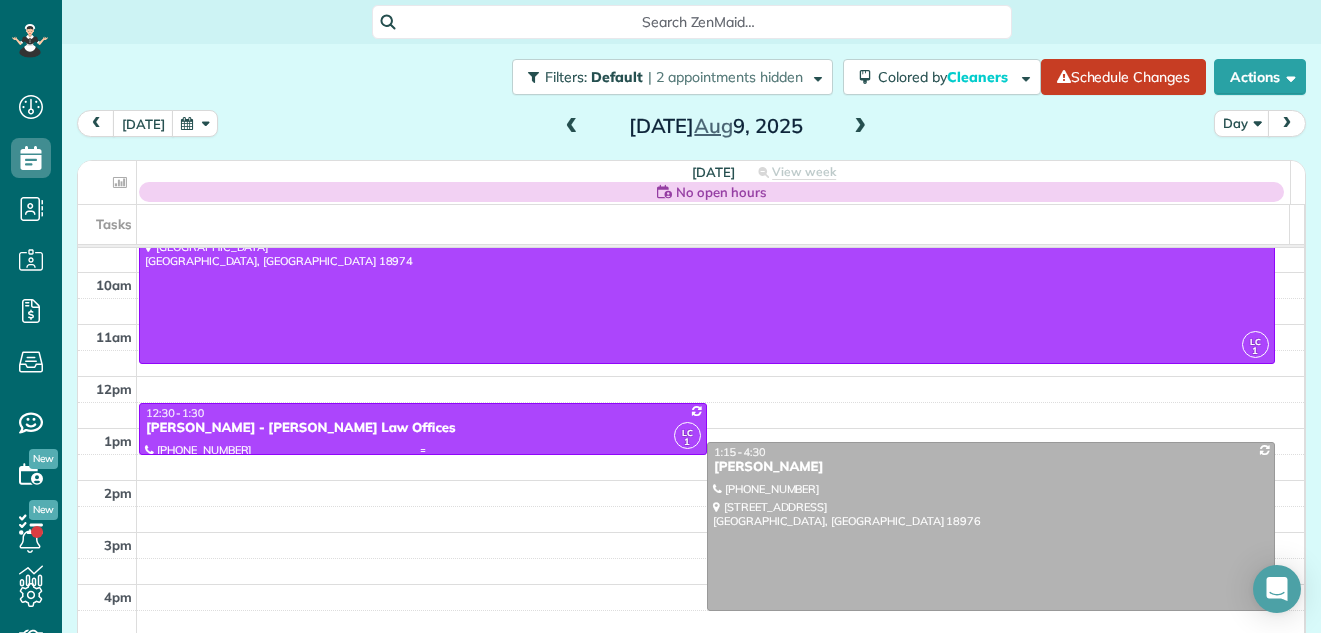 click on "12:30 - 1:30" at bounding box center (423, 413) 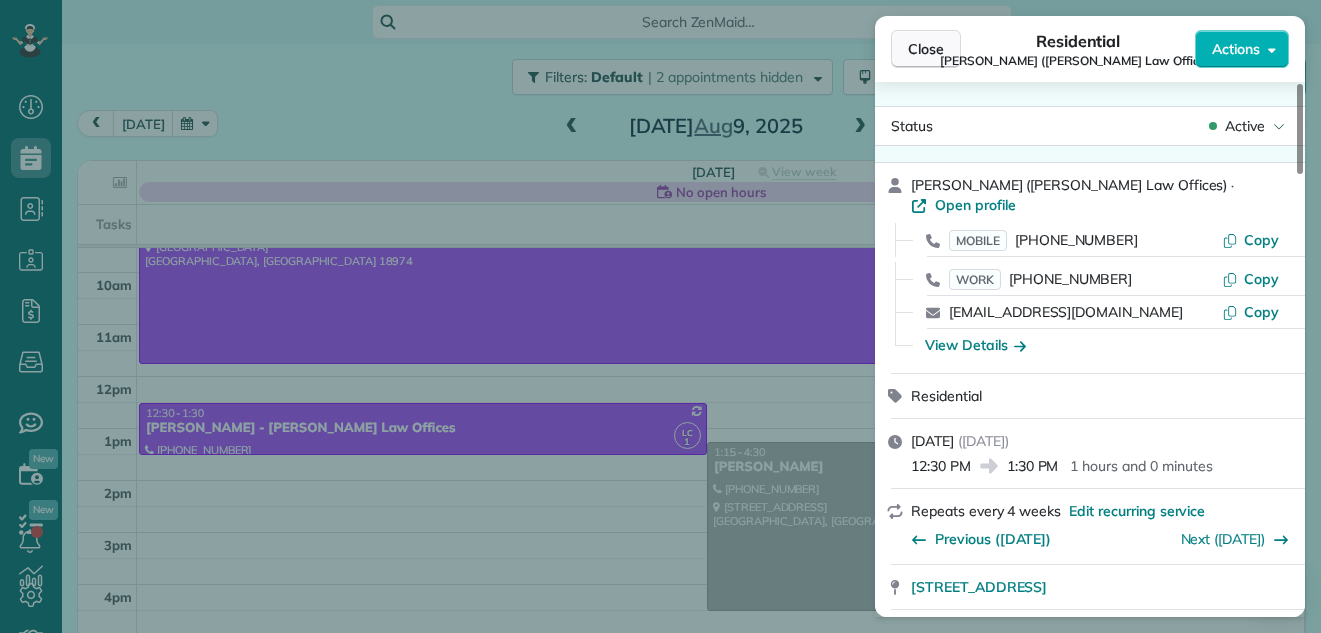 click on "Close" at bounding box center (926, 49) 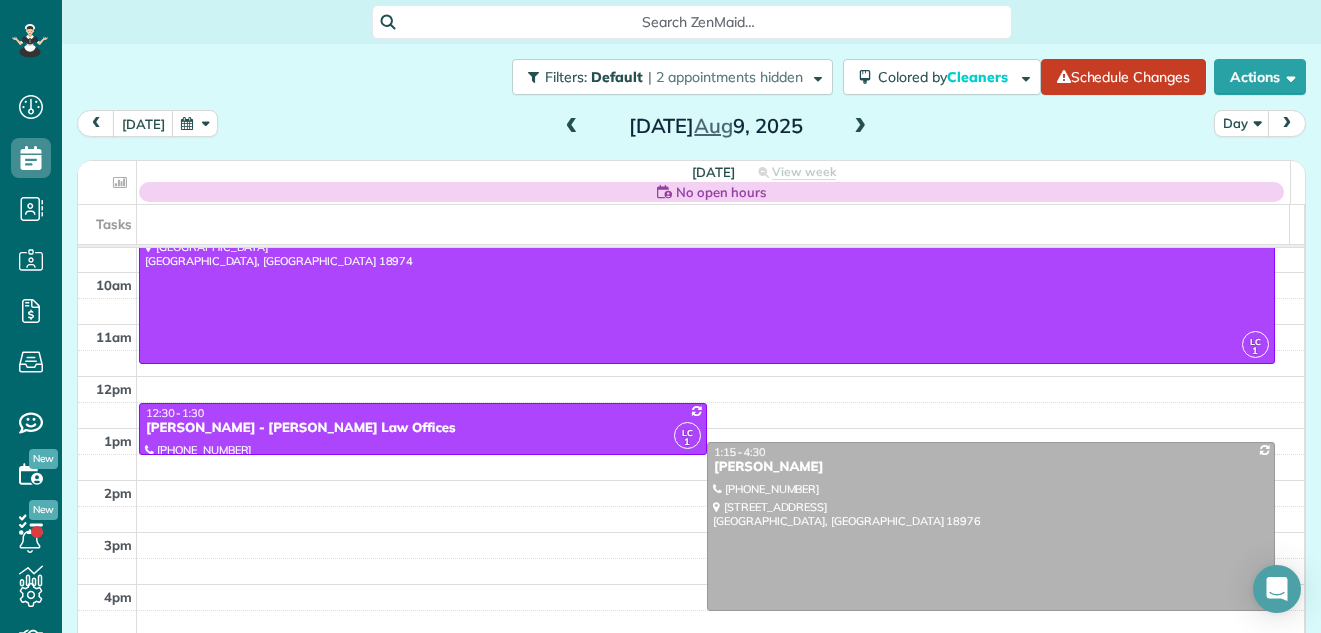 click at bounding box center (572, 127) 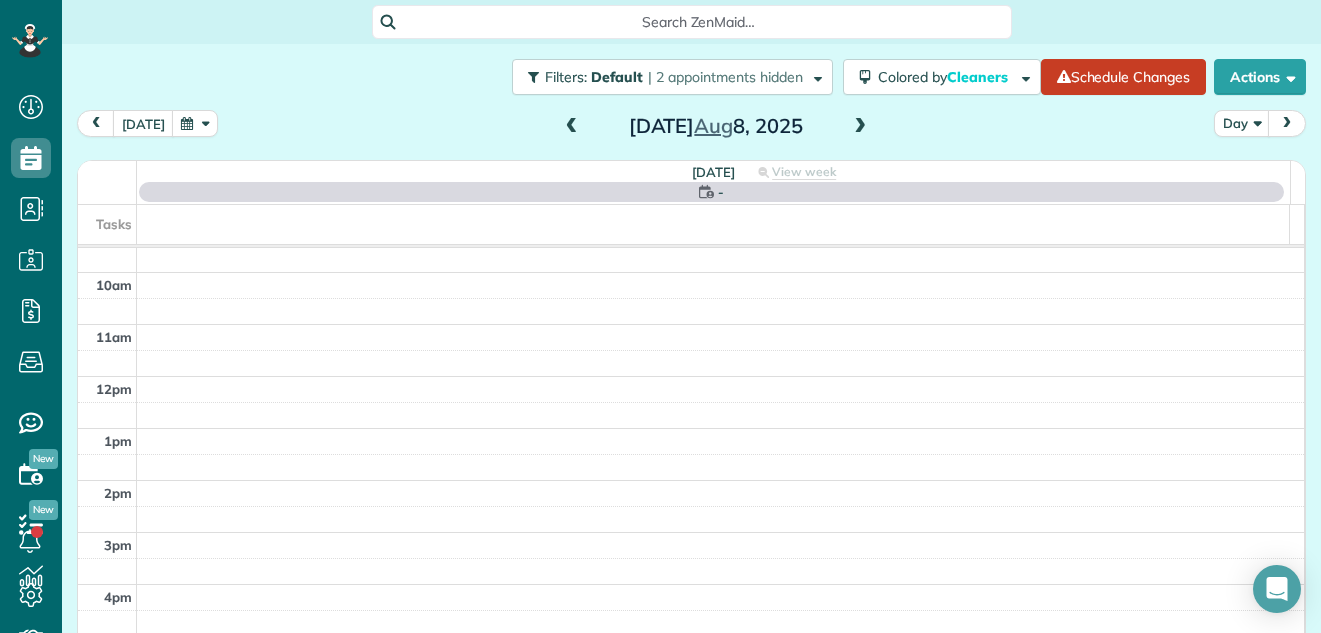 scroll, scrollTop: 0, scrollLeft: 0, axis: both 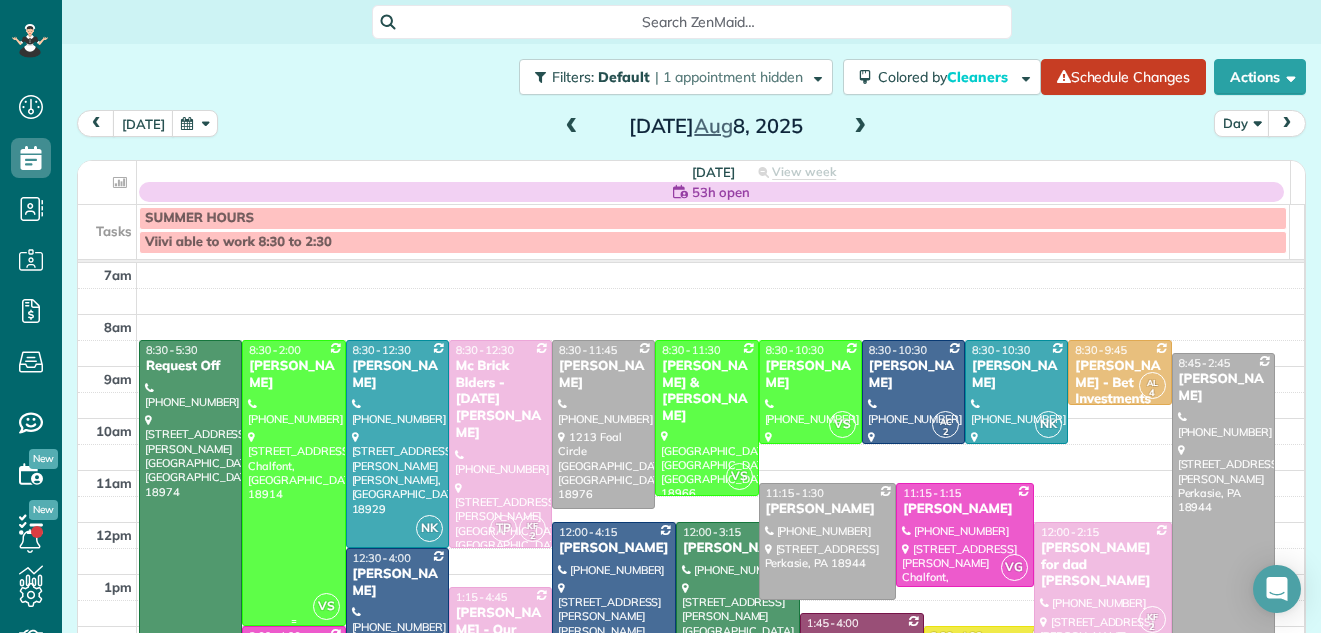 click at bounding box center [293, 483] 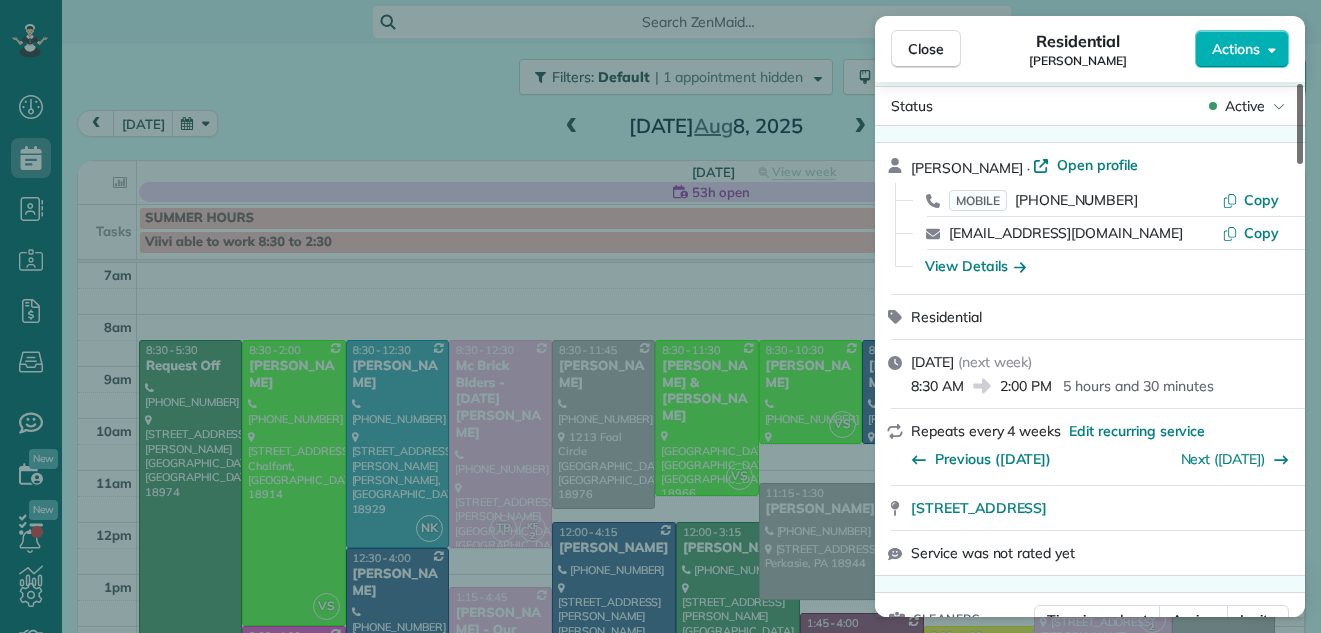 scroll, scrollTop: 0, scrollLeft: 0, axis: both 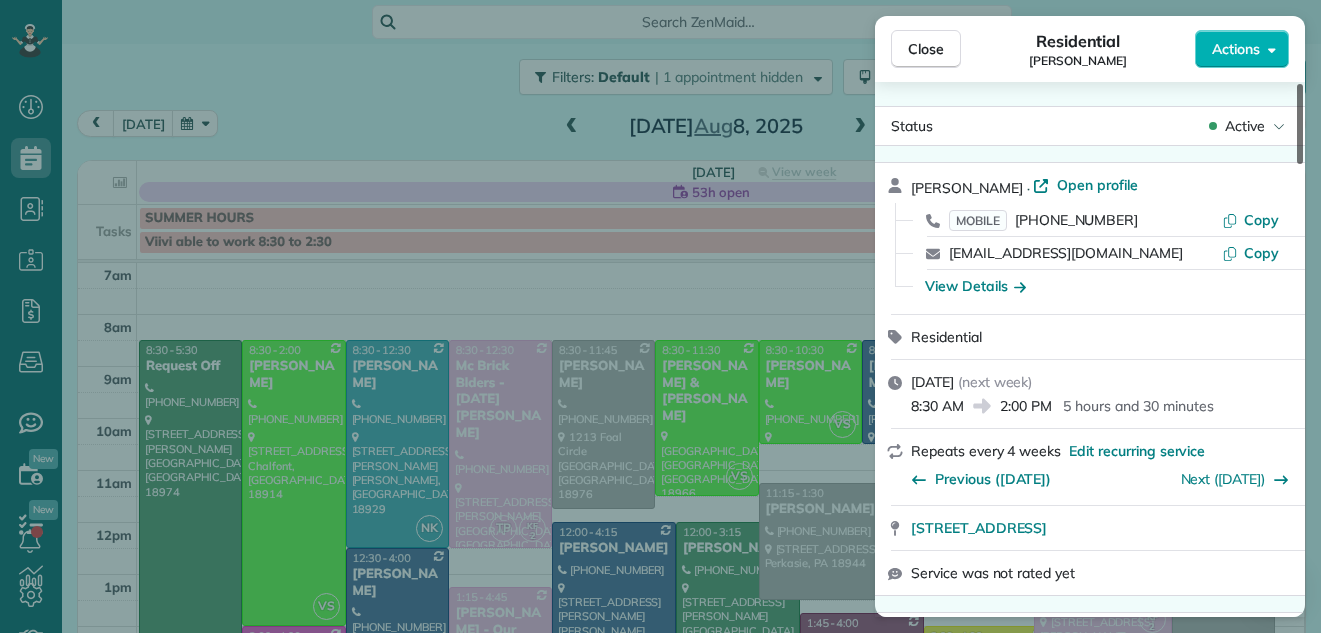 click at bounding box center [1300, 124] 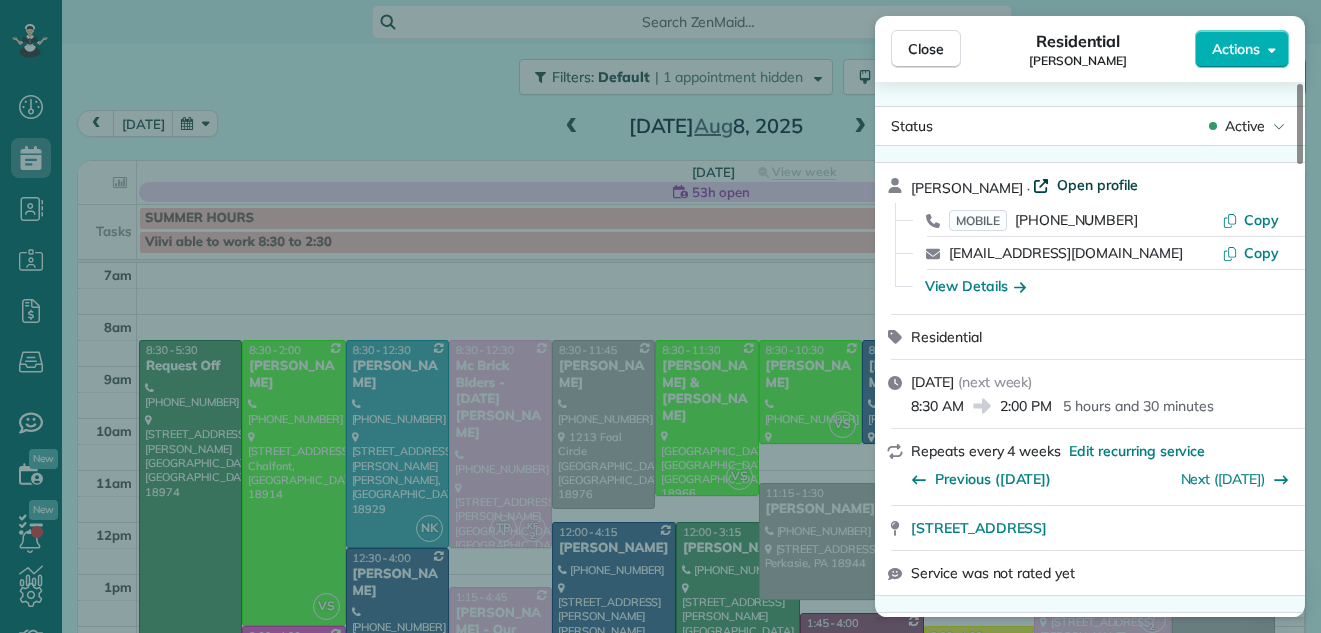 click on "Open profile" at bounding box center [1097, 185] 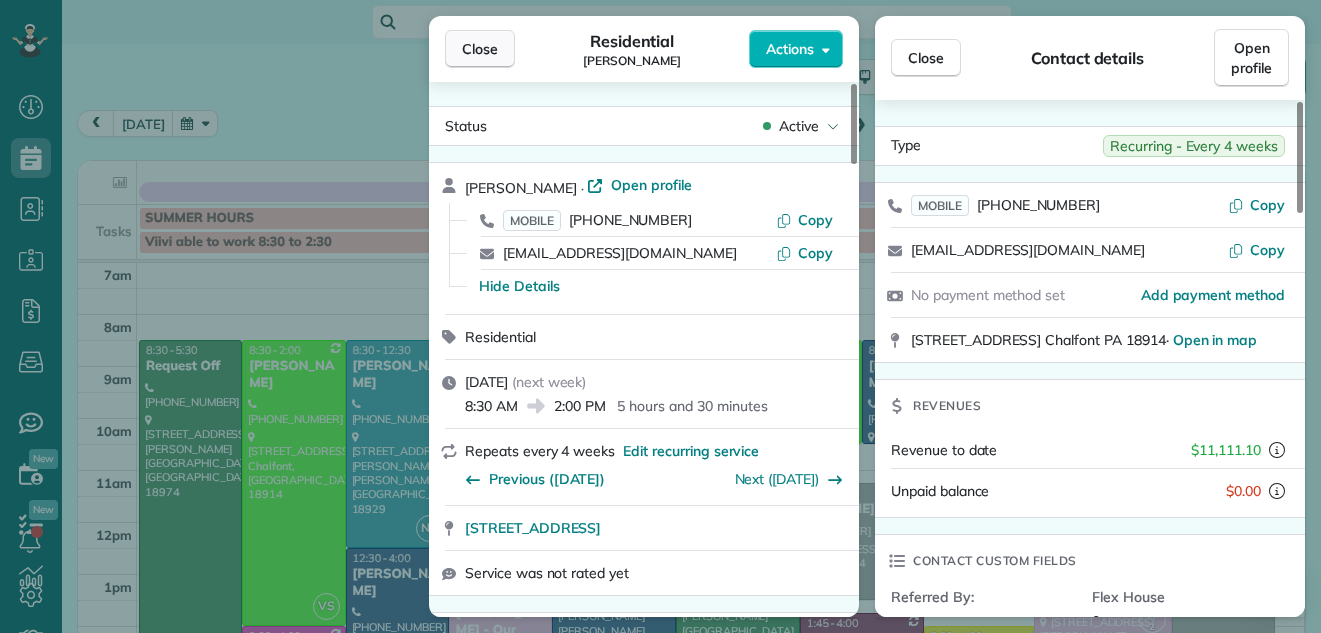 click on "Close" at bounding box center [480, 49] 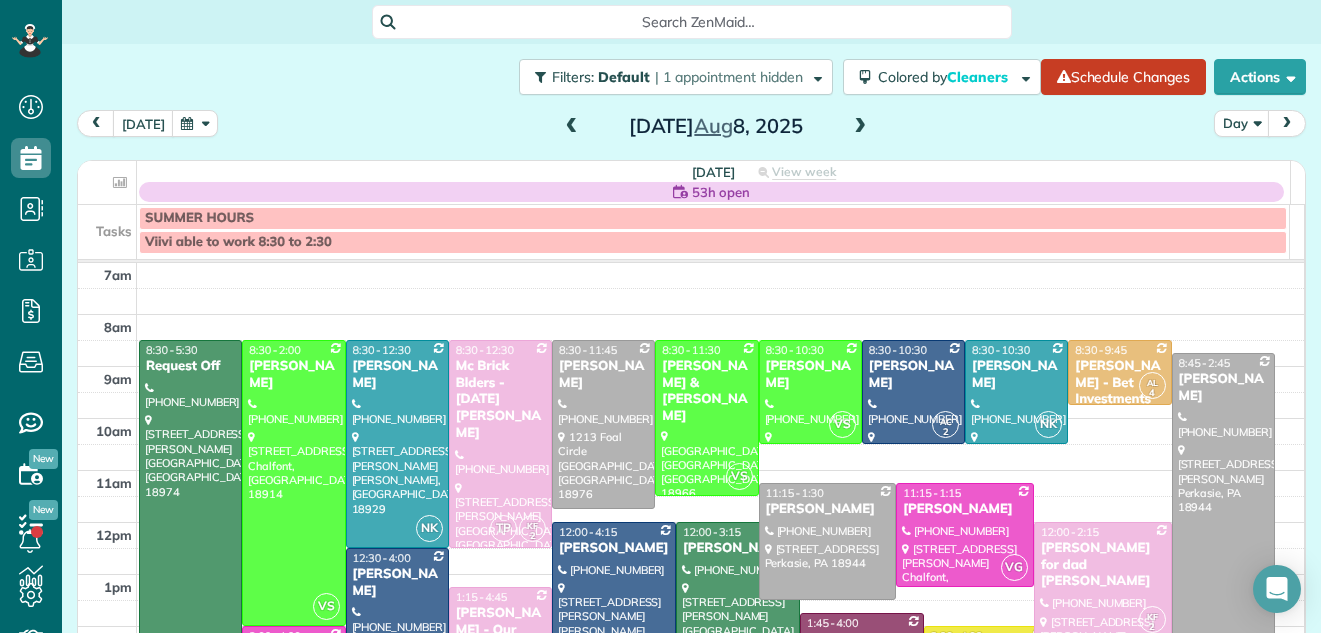 click at bounding box center (572, 127) 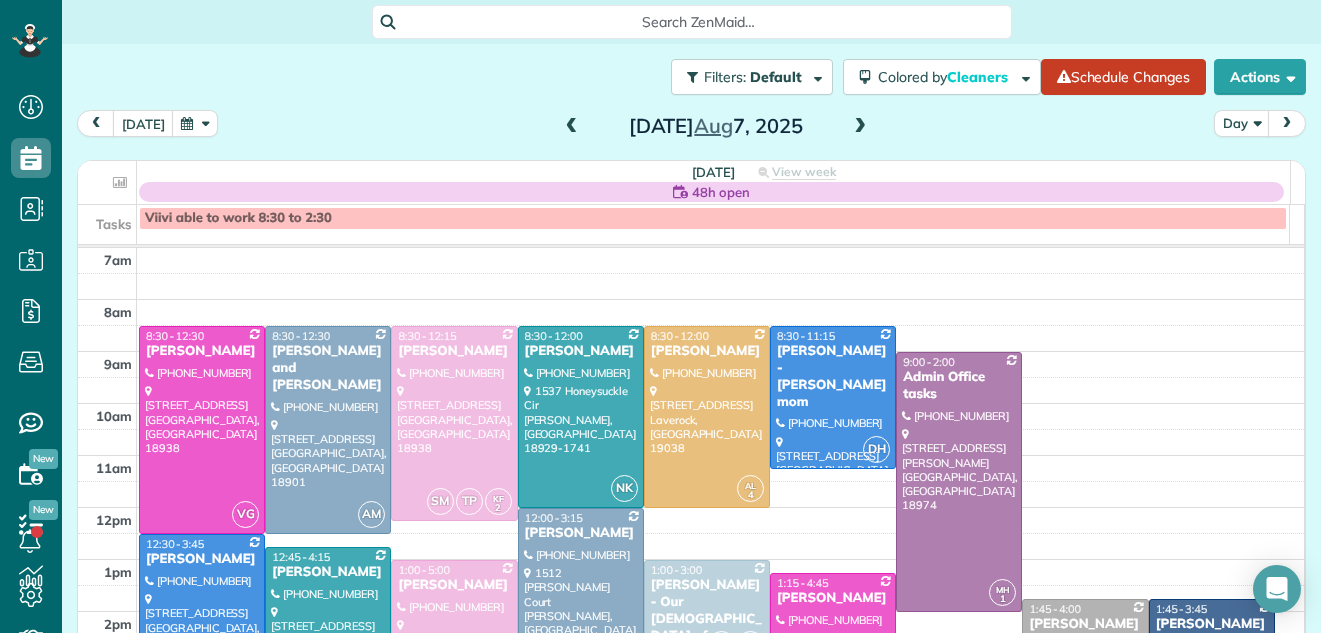 click at bounding box center [572, 127] 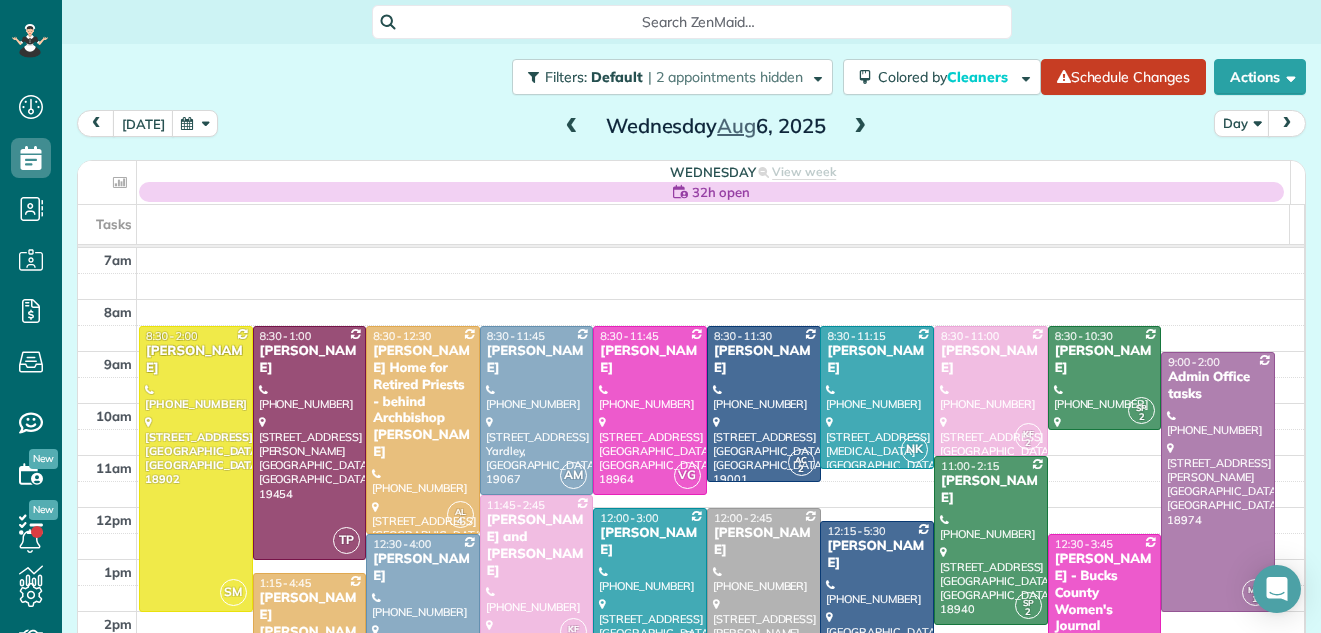 click at bounding box center [572, 127] 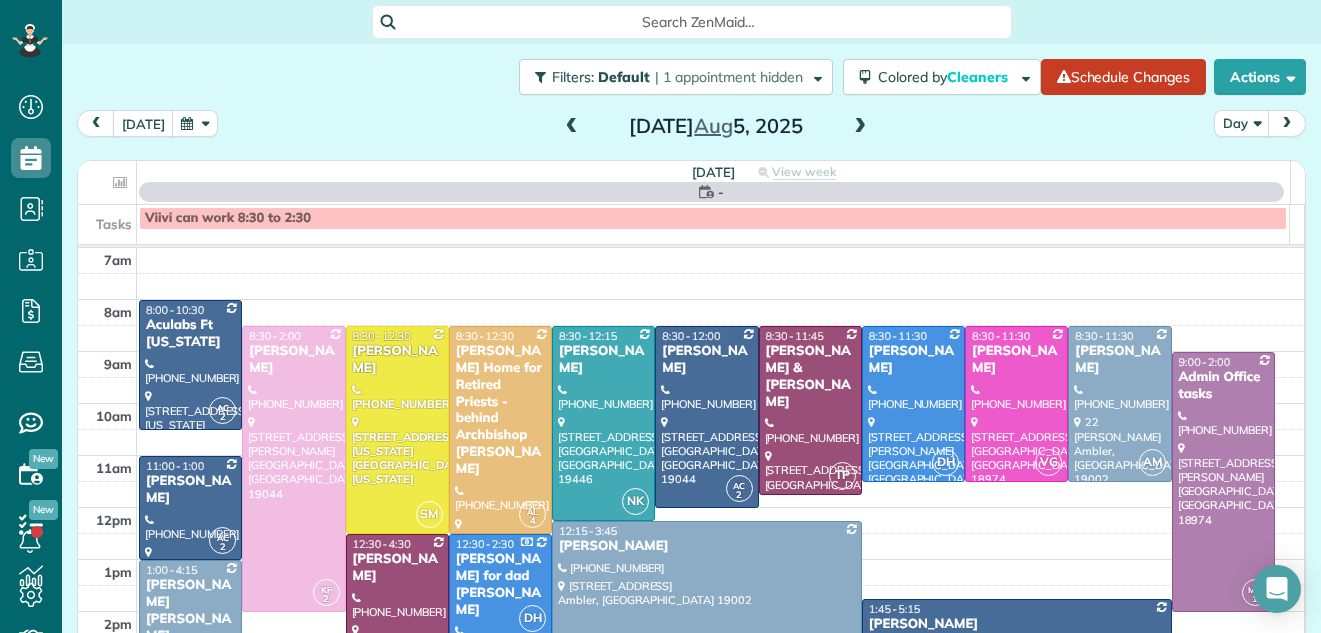 click at bounding box center [572, 127] 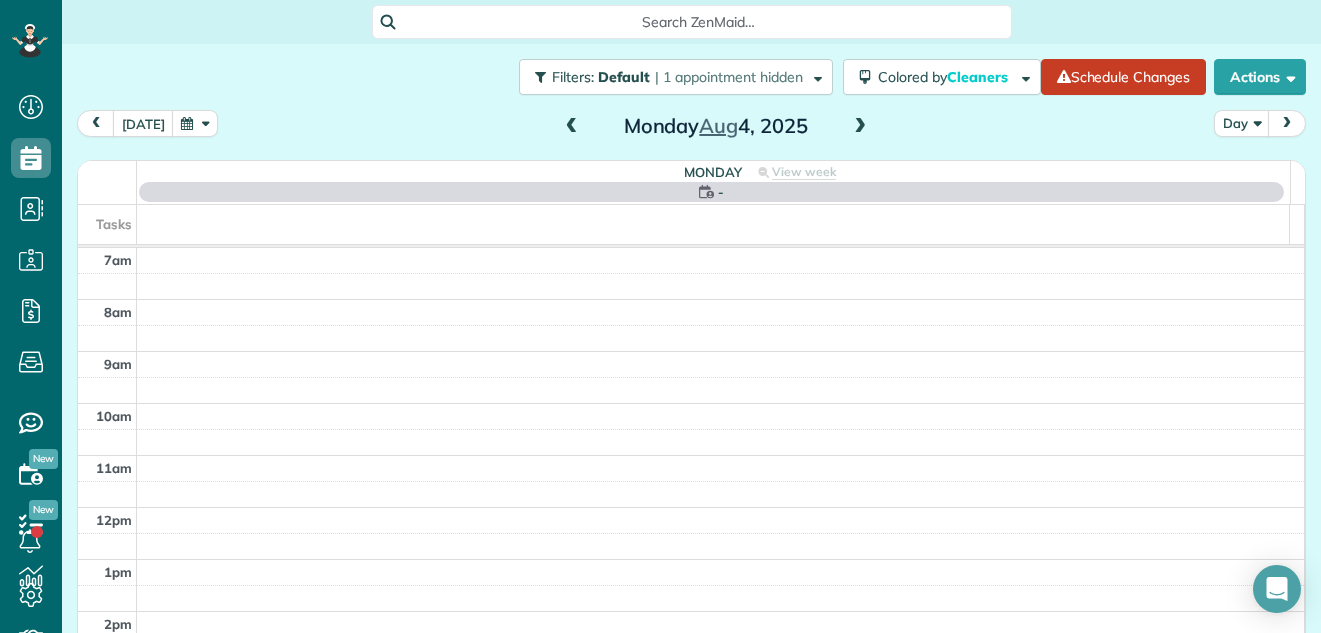 click at bounding box center (572, 127) 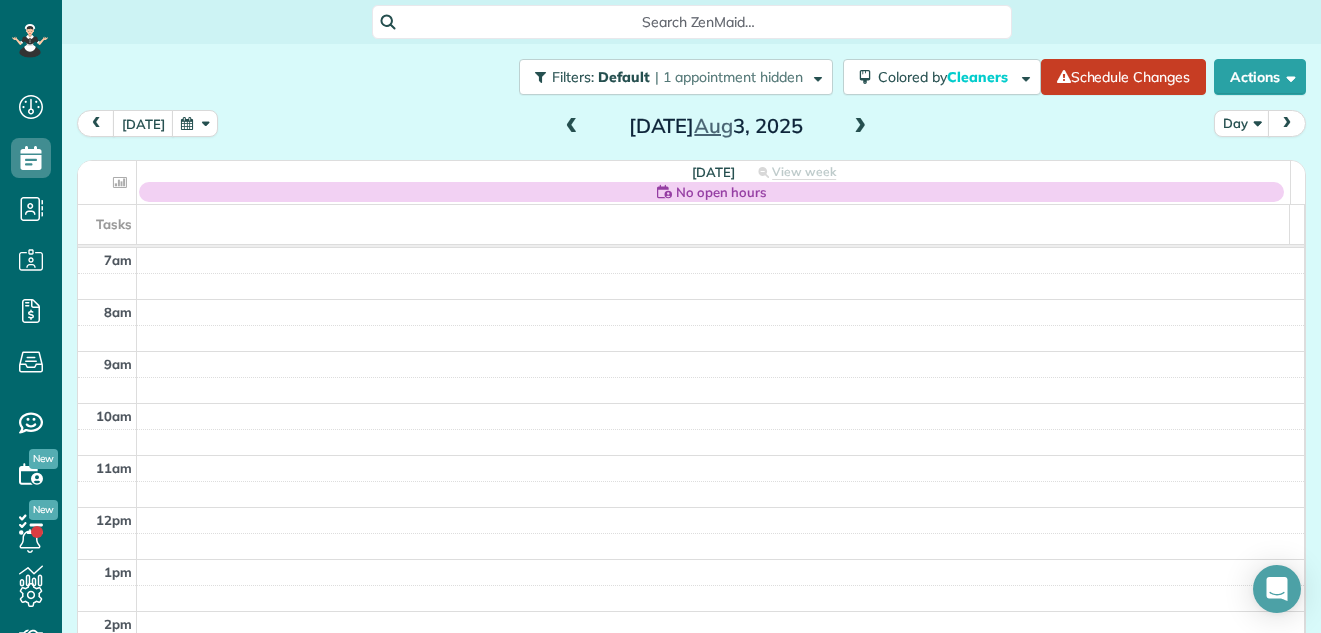 click at bounding box center (572, 127) 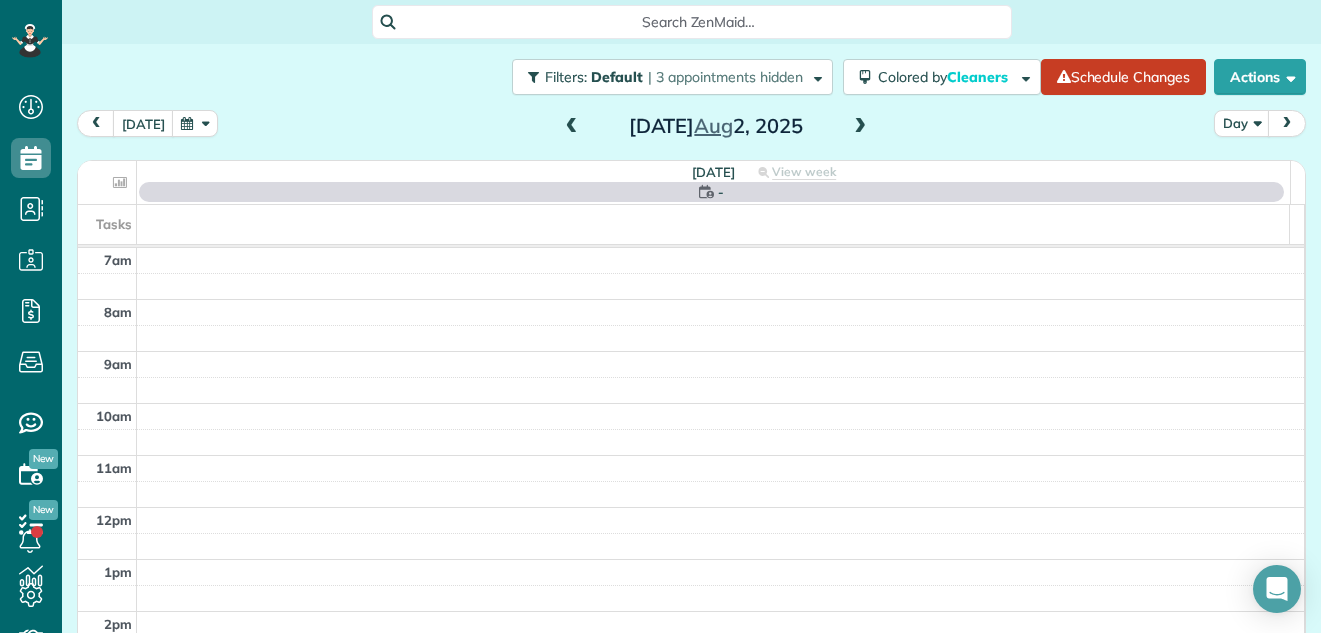 click at bounding box center (572, 127) 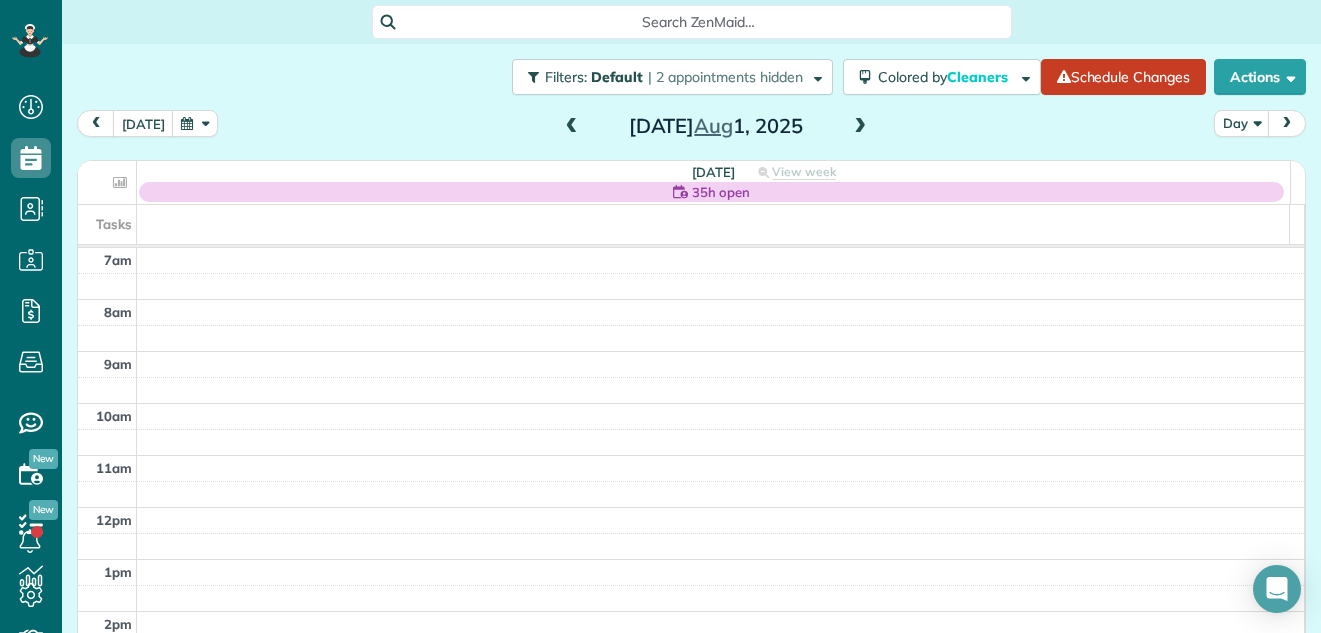click at bounding box center [572, 127] 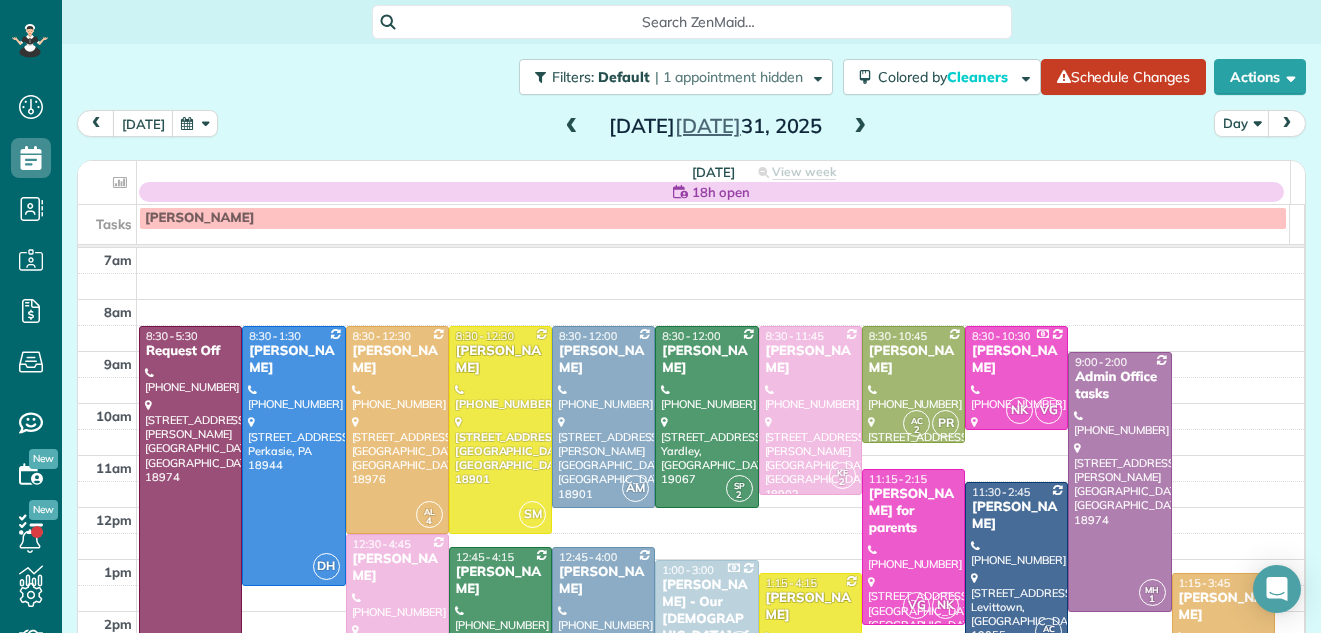 click at bounding box center [572, 127] 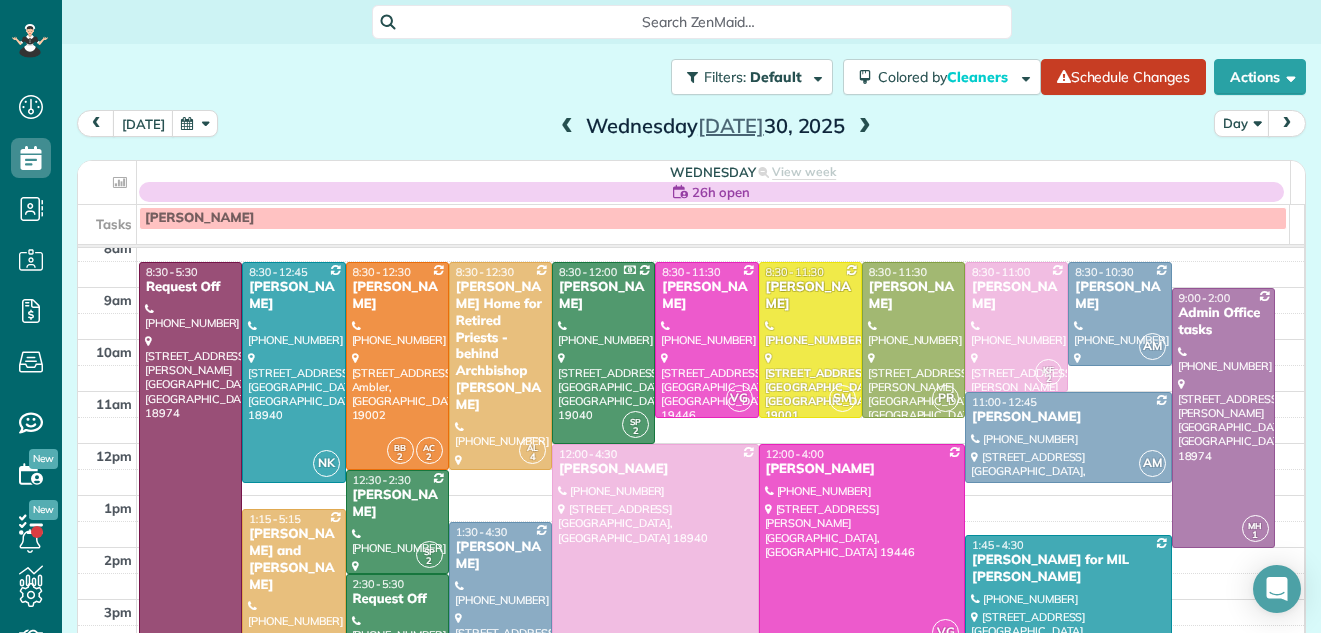 scroll, scrollTop: 68, scrollLeft: 0, axis: vertical 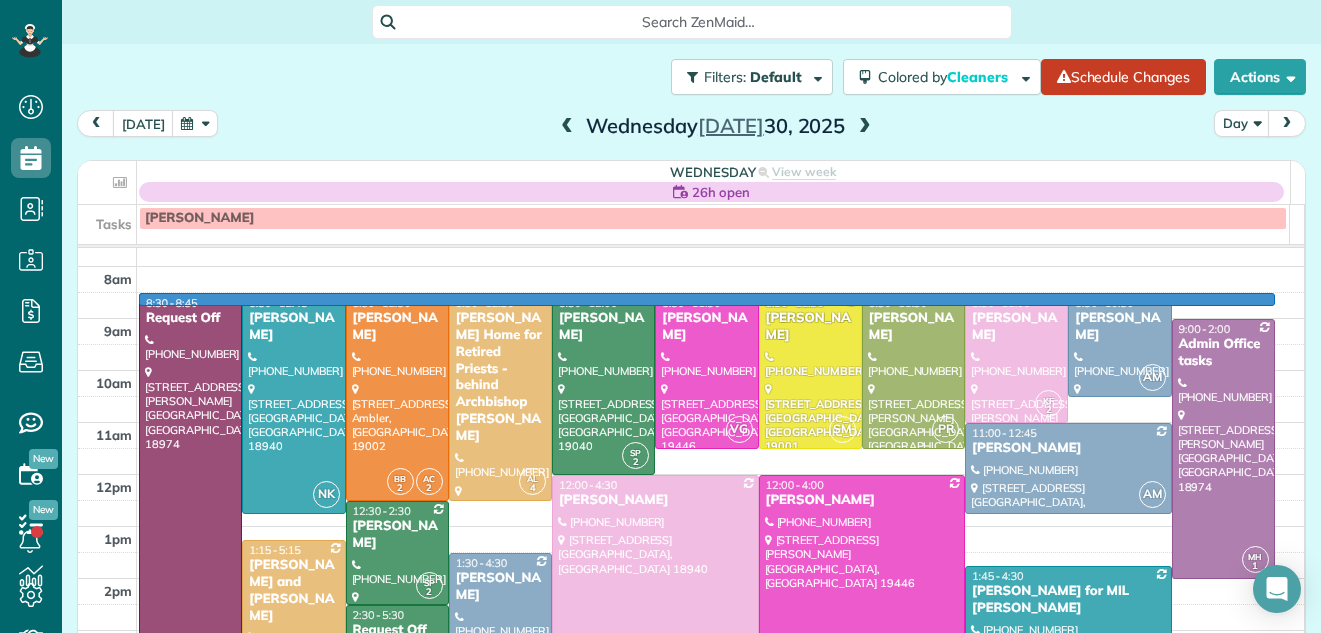 click at bounding box center (721, 306) 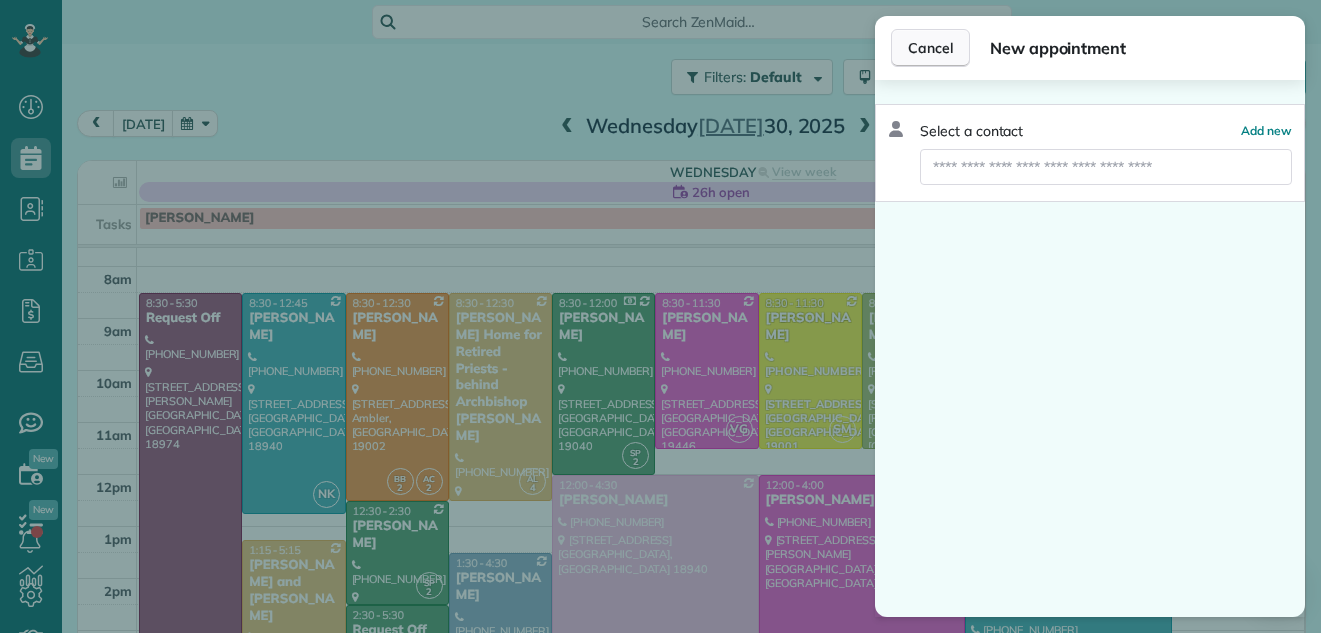 click on "Cancel" at bounding box center (930, 48) 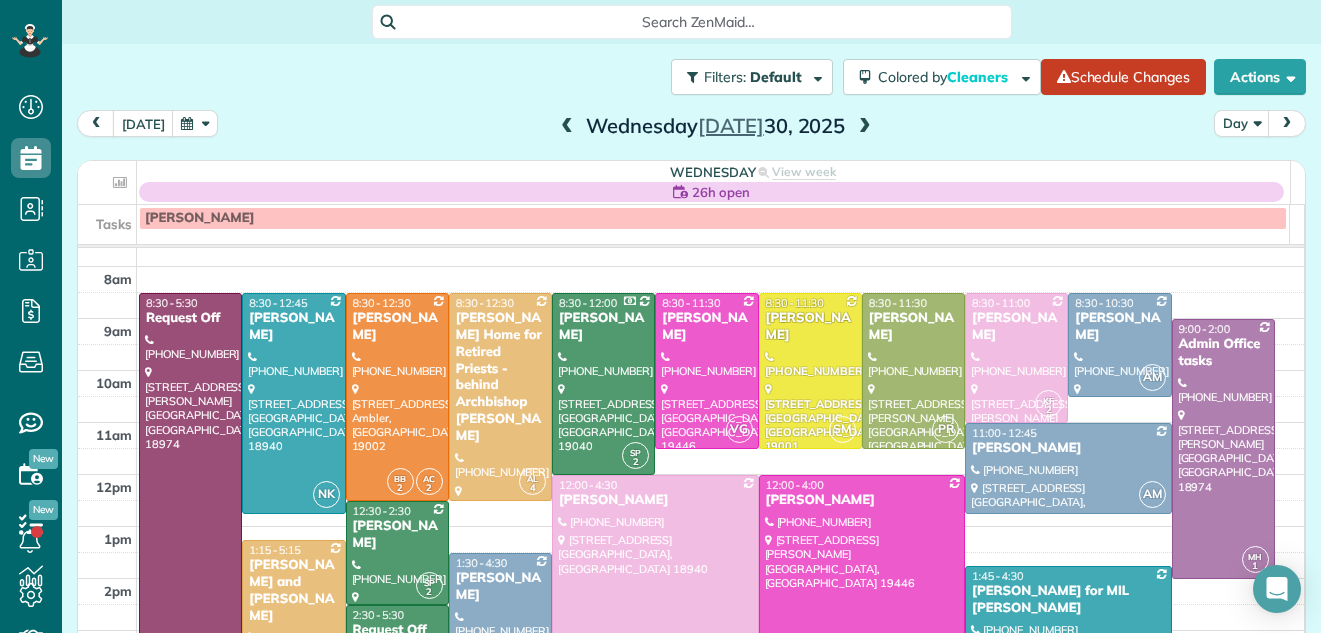 click at bounding box center (865, 127) 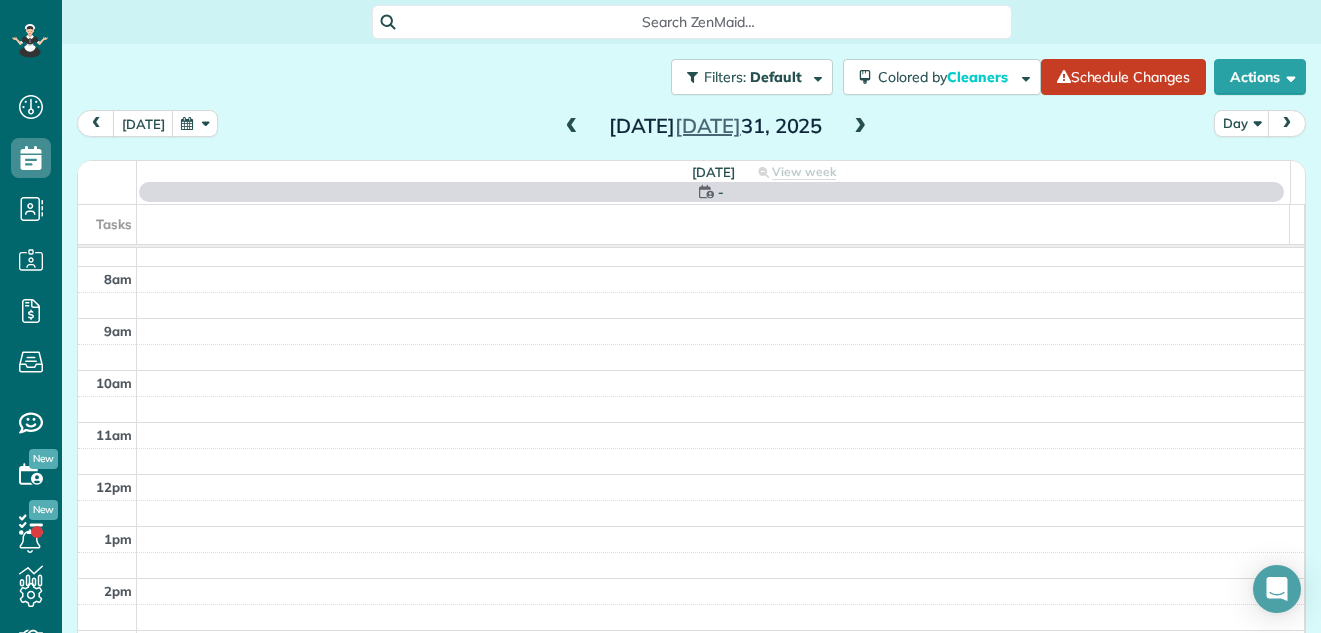 scroll, scrollTop: 0, scrollLeft: 0, axis: both 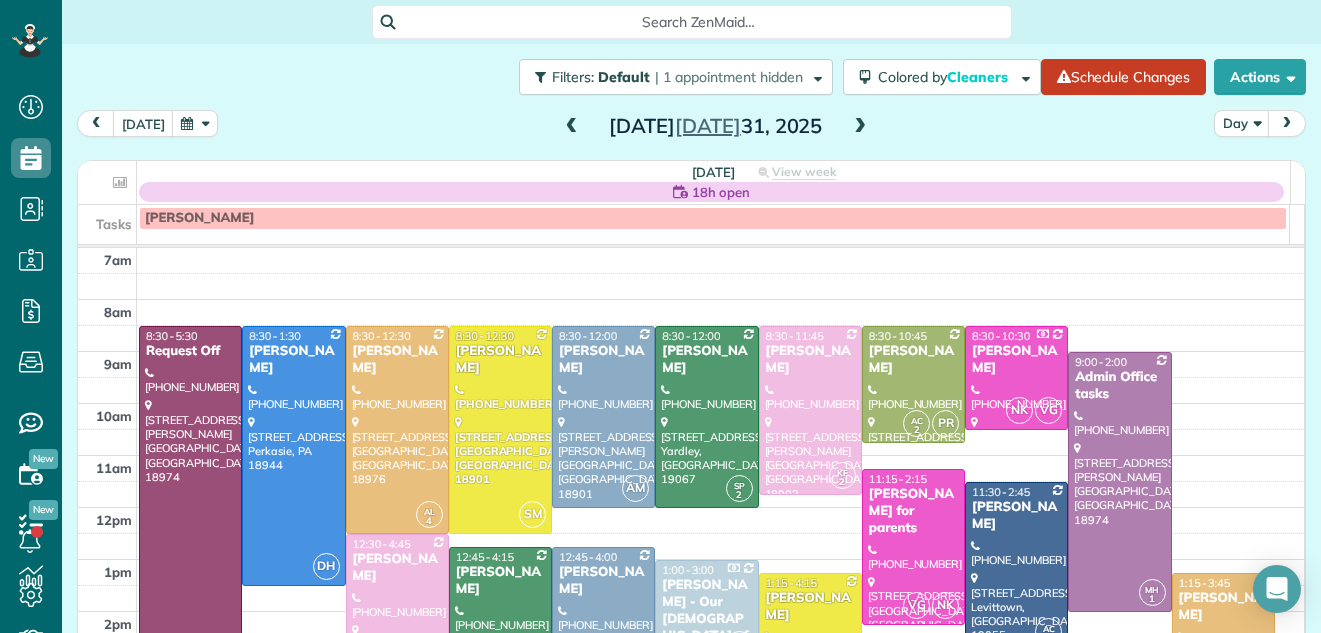 click on "Cynthia Estep" at bounding box center [810, 607] 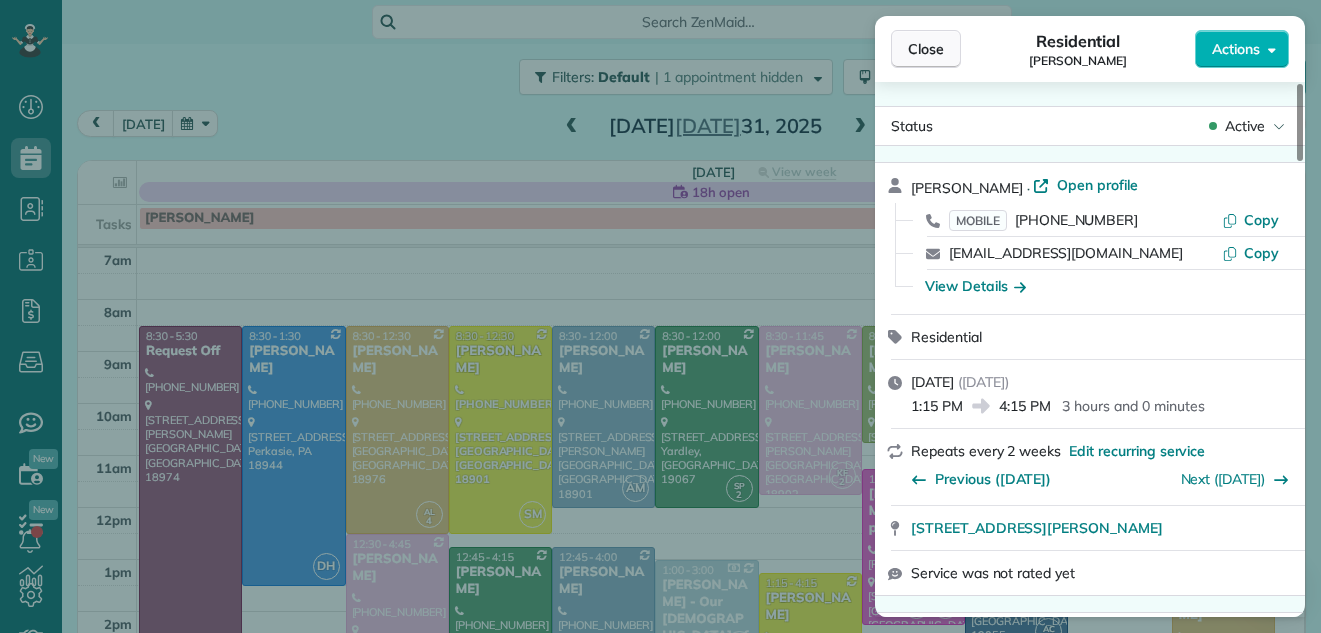 click on "Close" at bounding box center (926, 49) 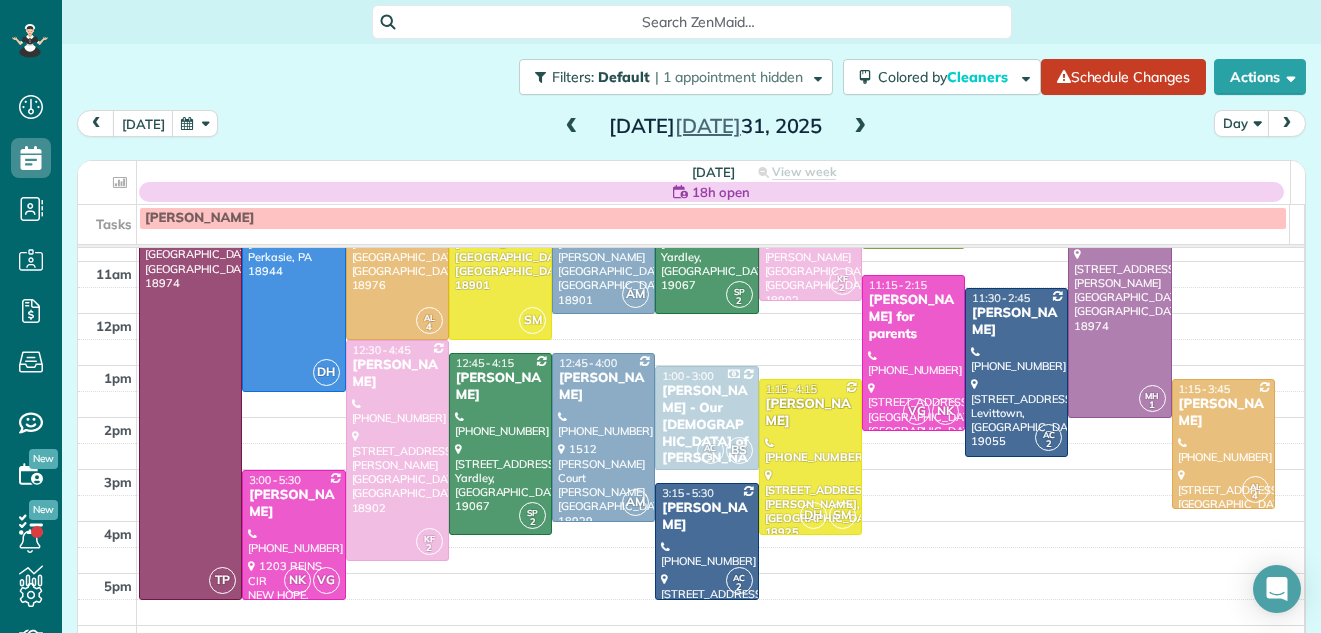 scroll, scrollTop: 198, scrollLeft: 0, axis: vertical 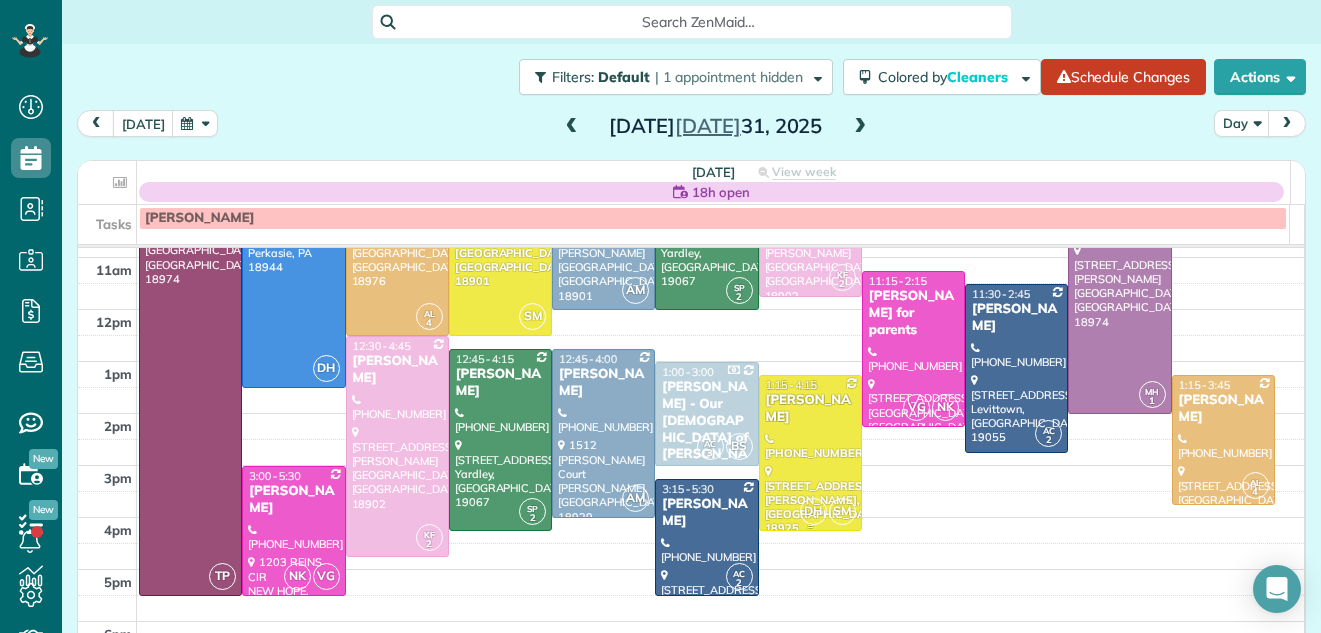 click at bounding box center [810, 453] 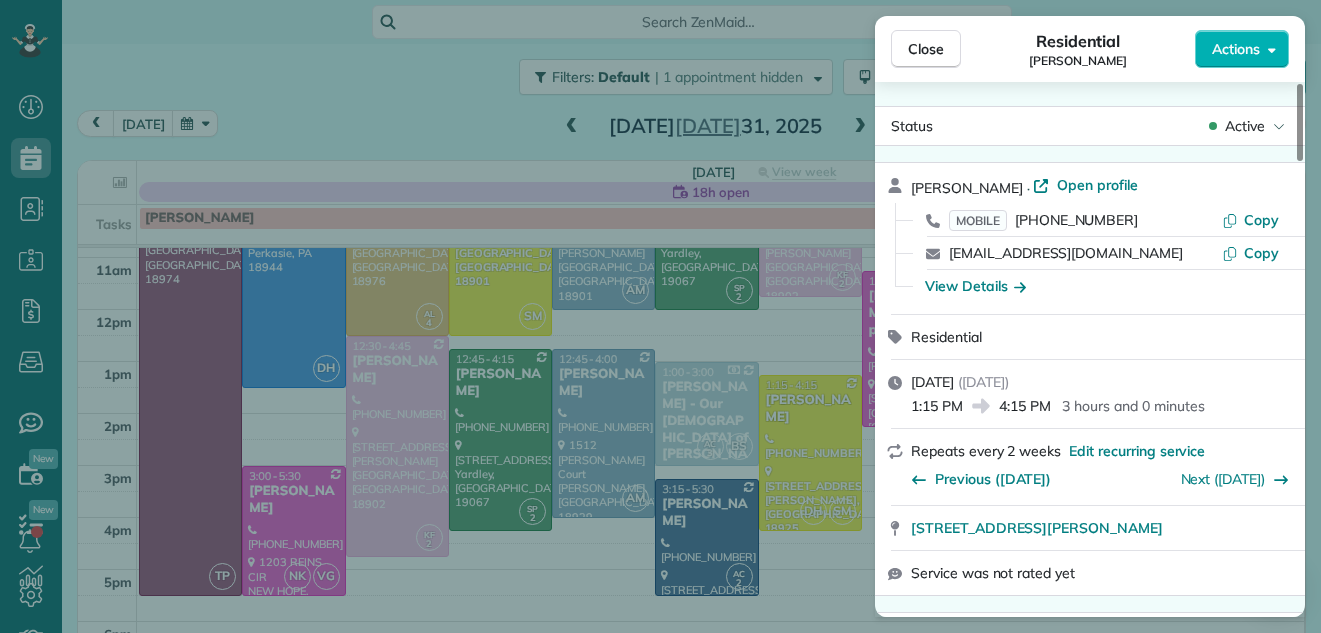 click on "Residential Cynthia Estep" at bounding box center (1078, 49) 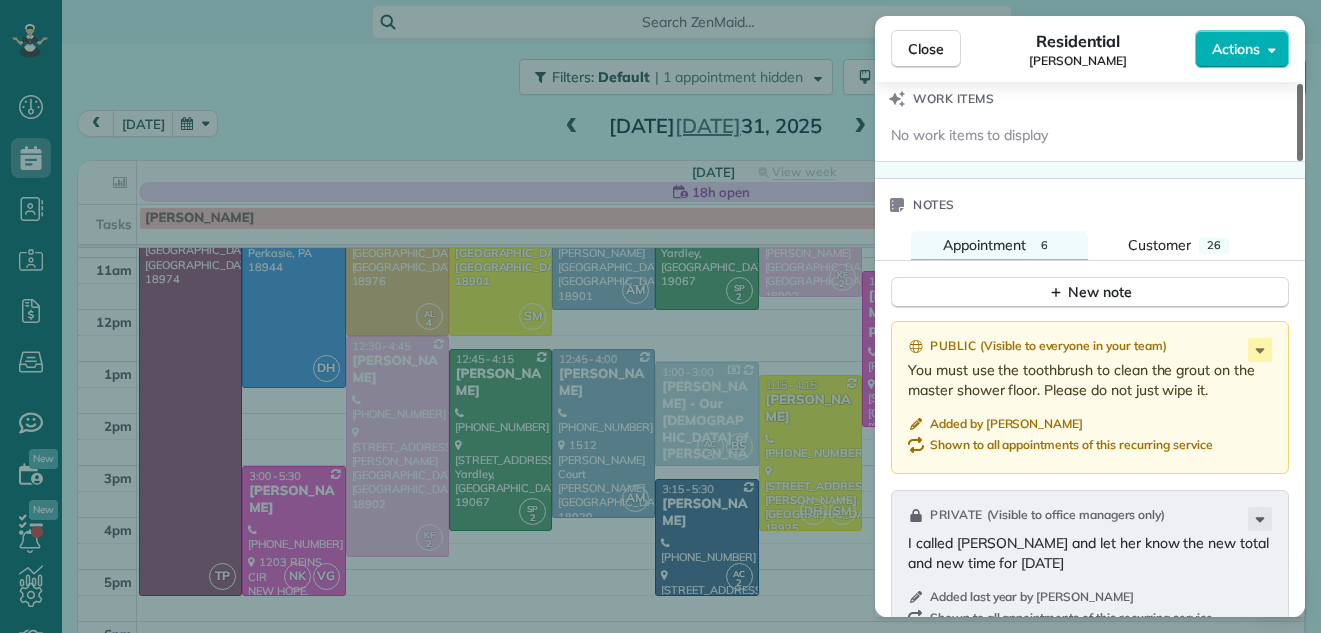 scroll, scrollTop: 2100, scrollLeft: 0, axis: vertical 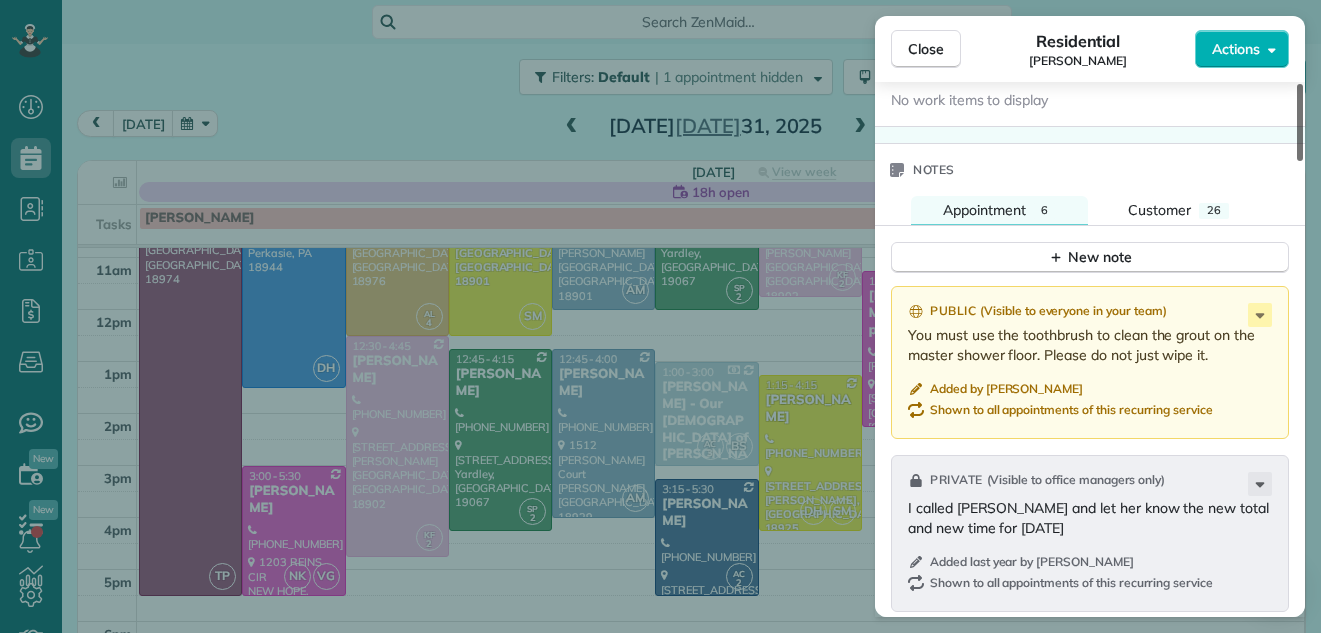 drag, startPoint x: 1295, startPoint y: 135, endPoint x: 1289, endPoint y: 436, distance: 301.05978 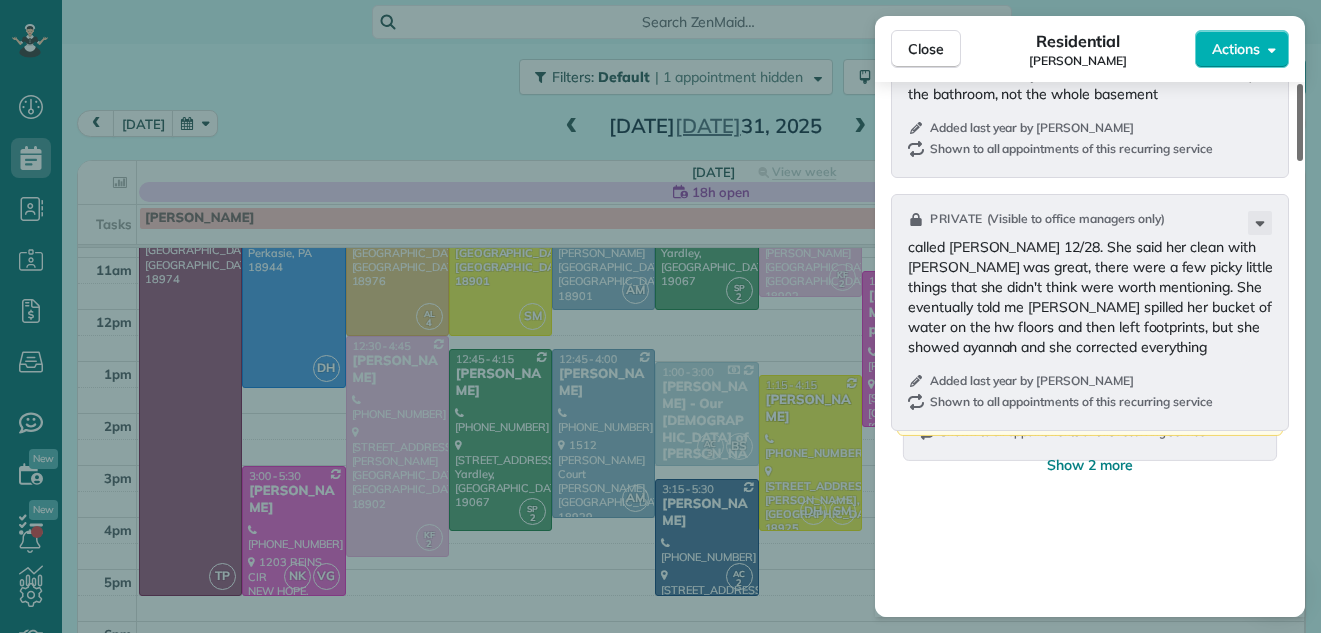 scroll, scrollTop: 2721, scrollLeft: 0, axis: vertical 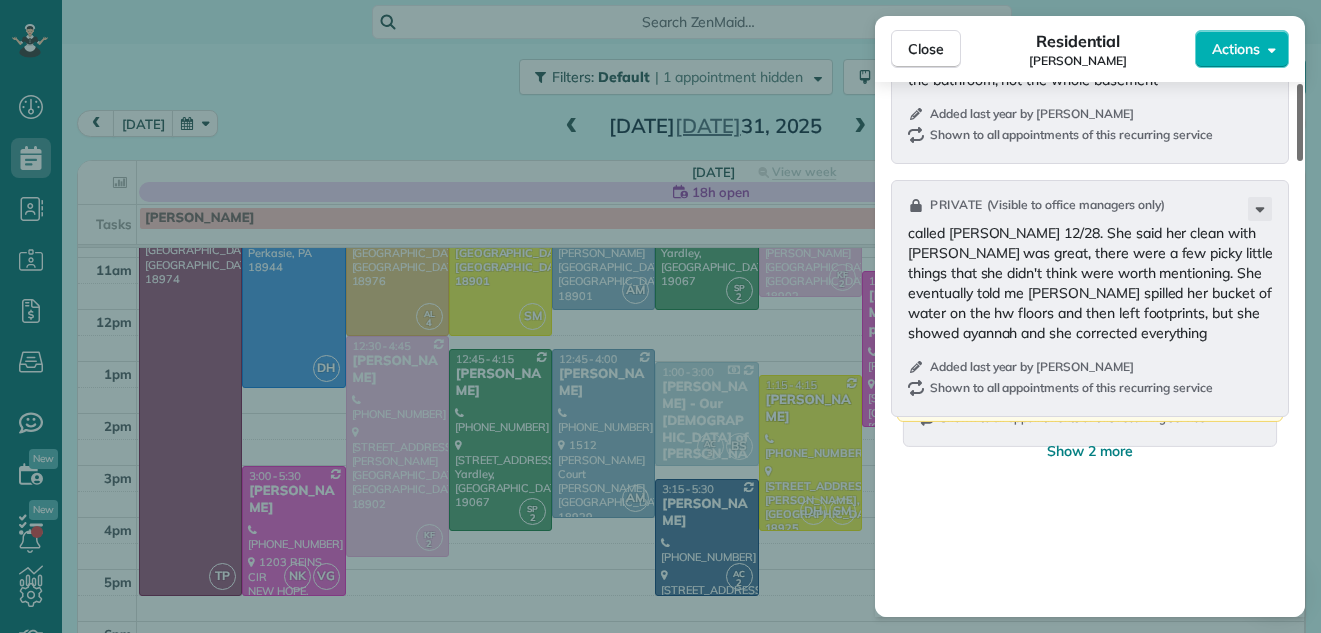 drag, startPoint x: 1299, startPoint y: 401, endPoint x: 1286, endPoint y: 490, distance: 89.94443 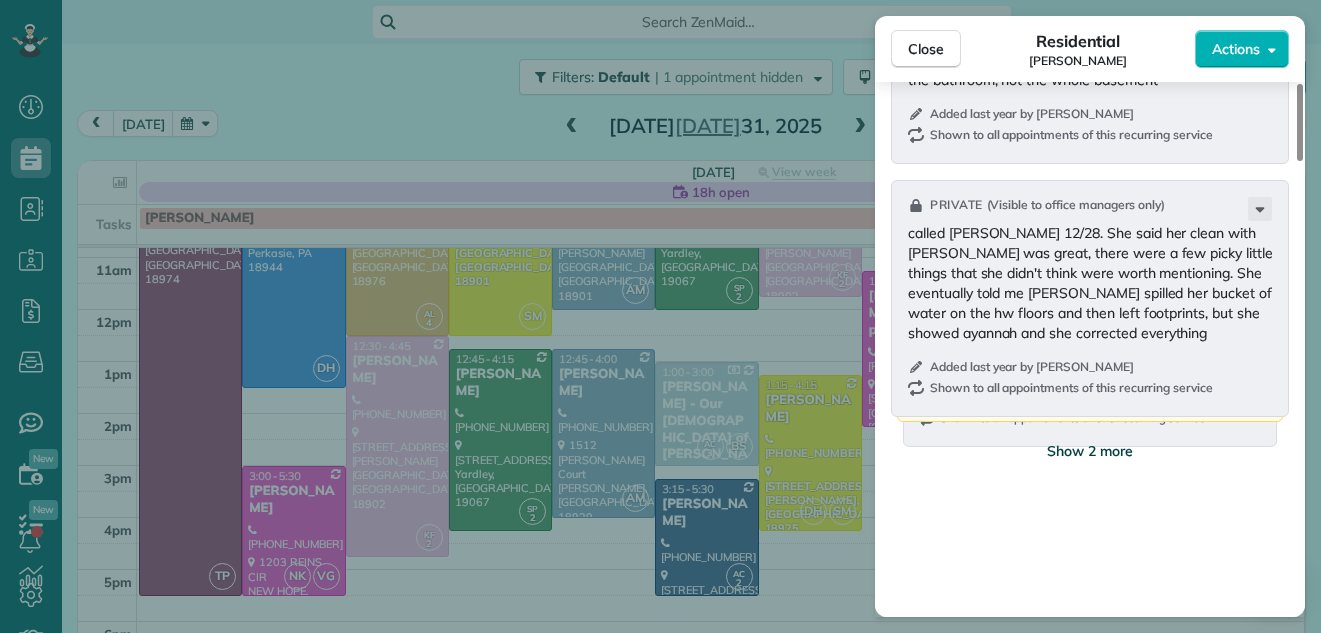 click on "Show 2 more" at bounding box center [1090, 451] 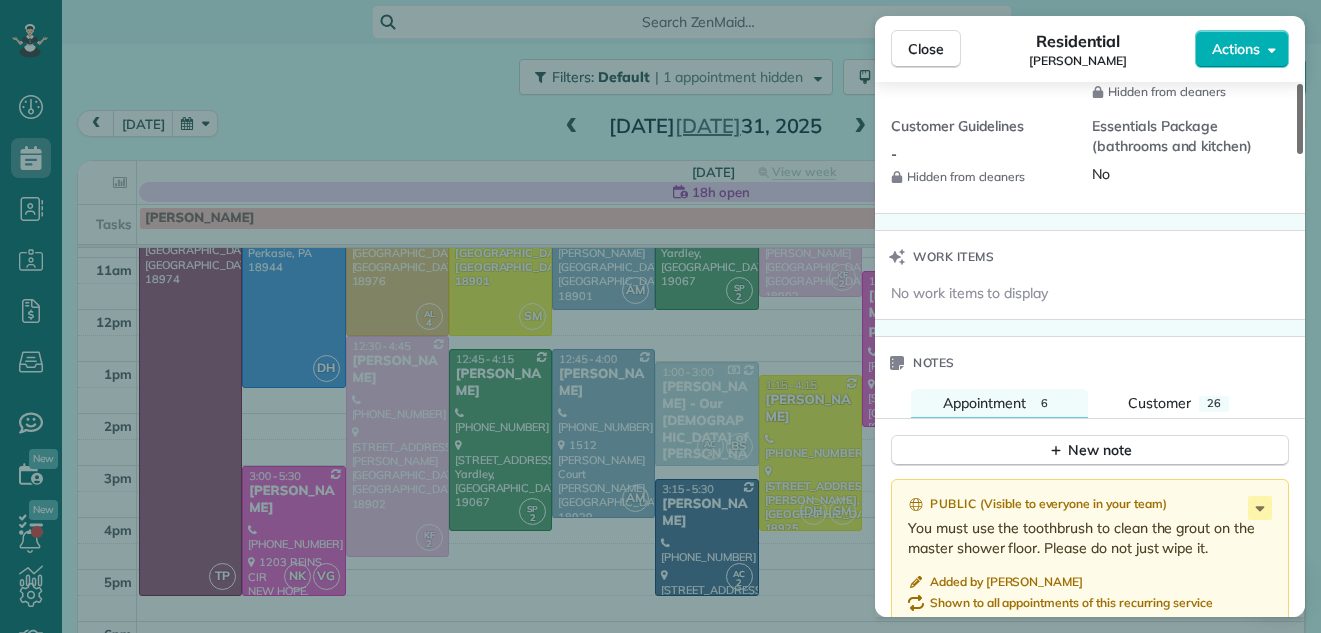 scroll, scrollTop: 1891, scrollLeft: 0, axis: vertical 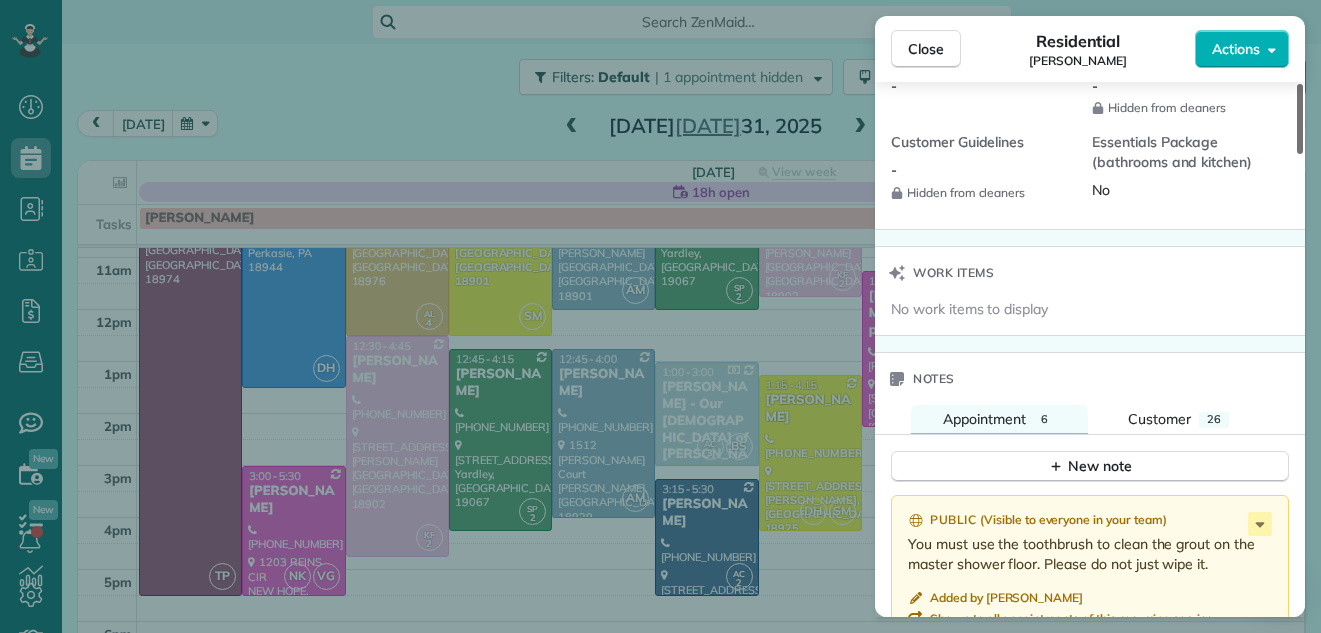 drag, startPoint x: 1301, startPoint y: 449, endPoint x: 1320, endPoint y: 340, distance: 110.64357 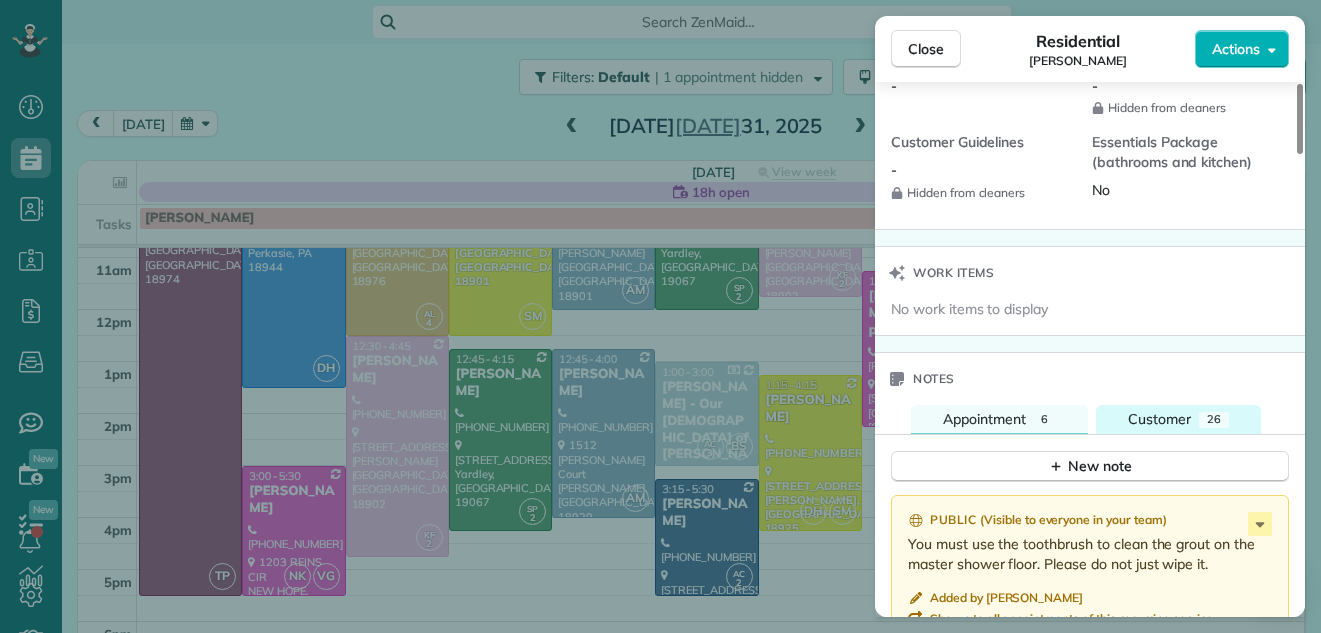 click on "Customer" at bounding box center [1159, 419] 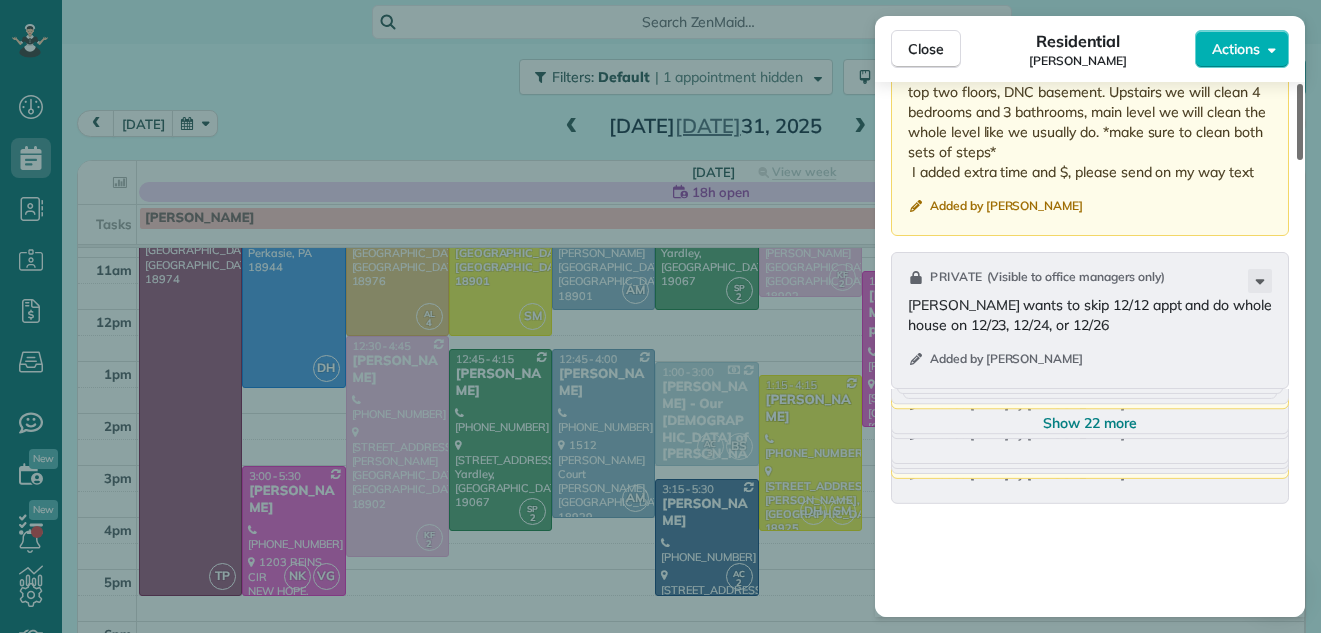 scroll, scrollTop: 2807, scrollLeft: 0, axis: vertical 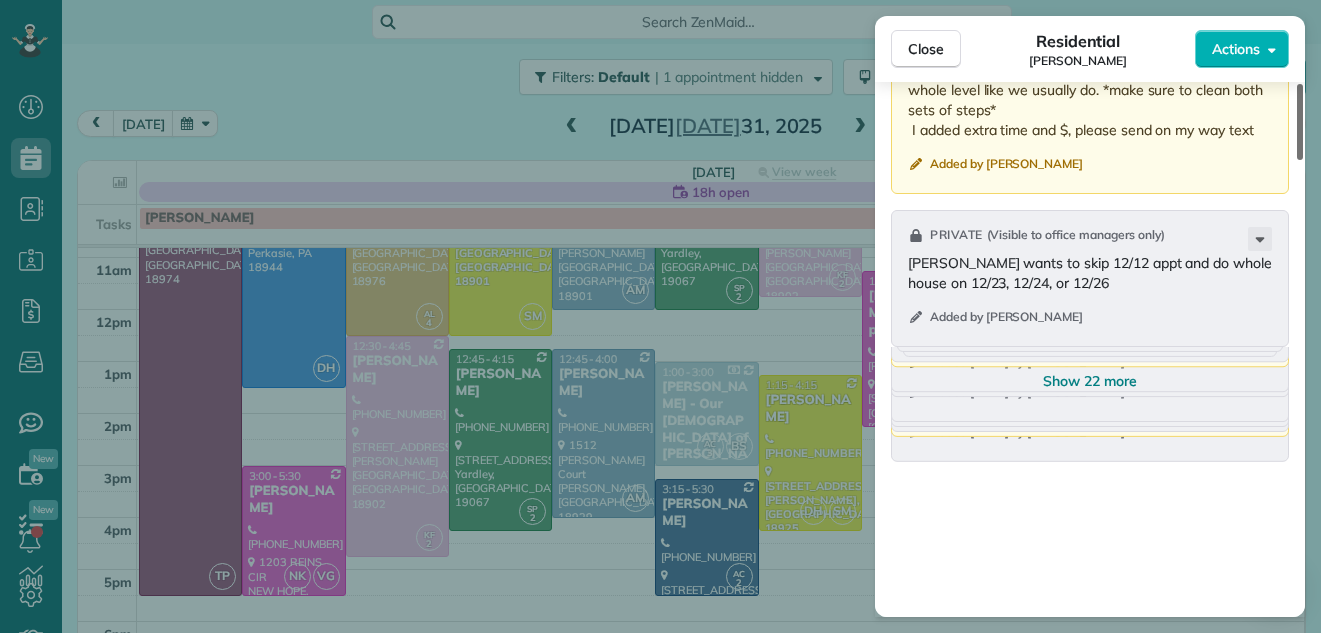 drag, startPoint x: 1296, startPoint y: 394, endPoint x: 1290, endPoint y: 525, distance: 131.13733 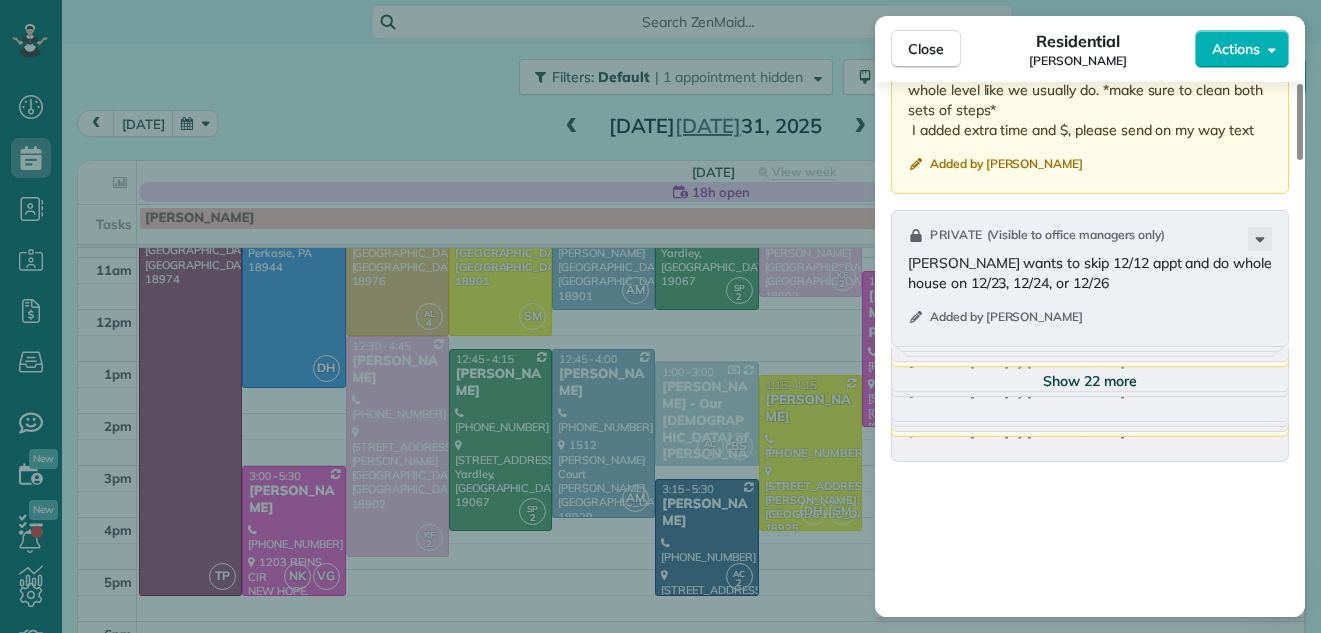 click on "Show 22 more" at bounding box center [1090, 381] 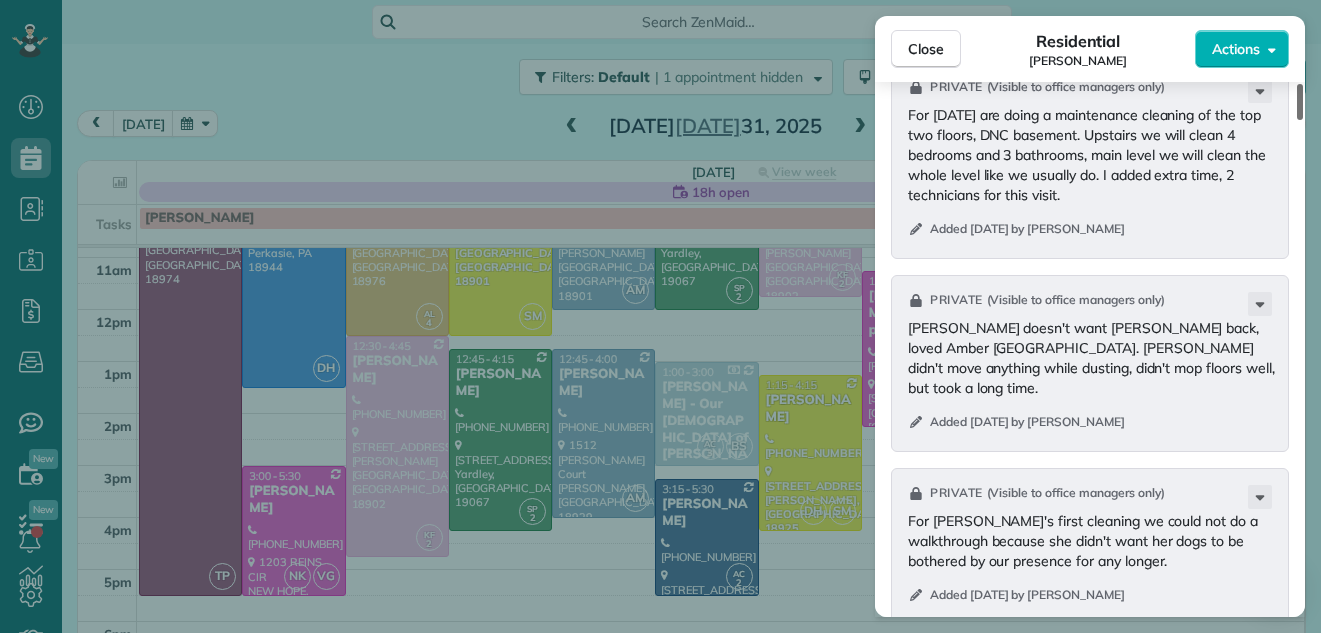 scroll, scrollTop: 5398, scrollLeft: 0, axis: vertical 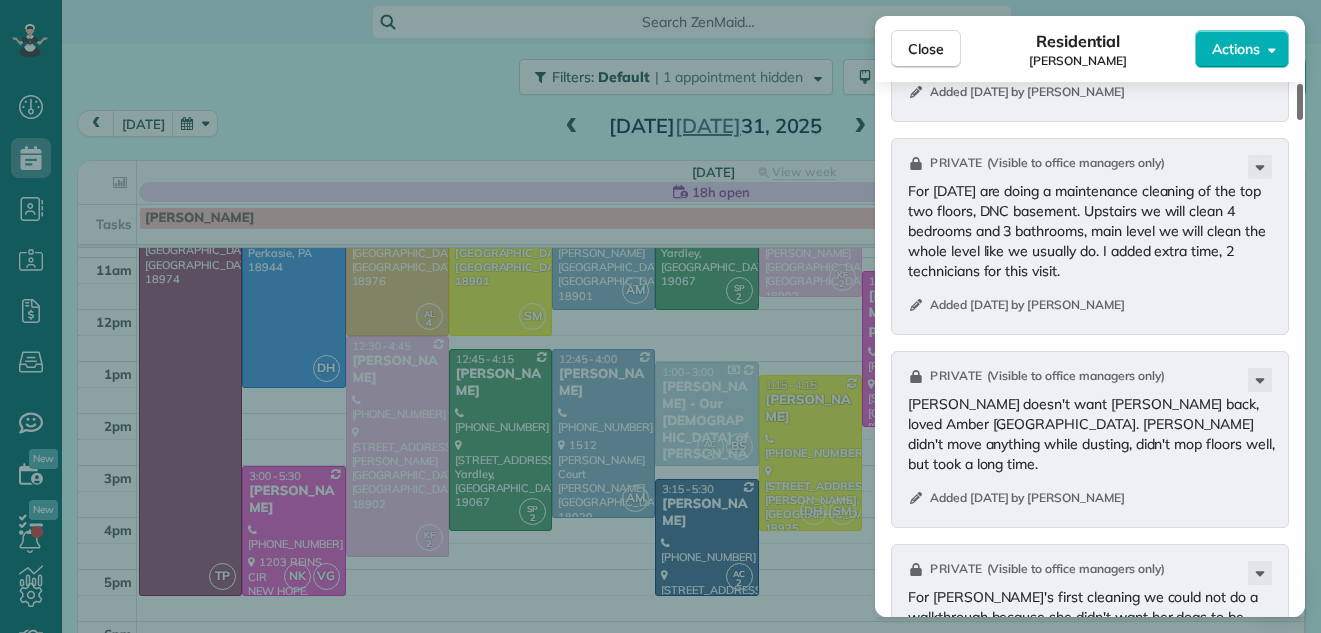 drag, startPoint x: 1300, startPoint y: 286, endPoint x: 1301, endPoint y: 458, distance: 172.00291 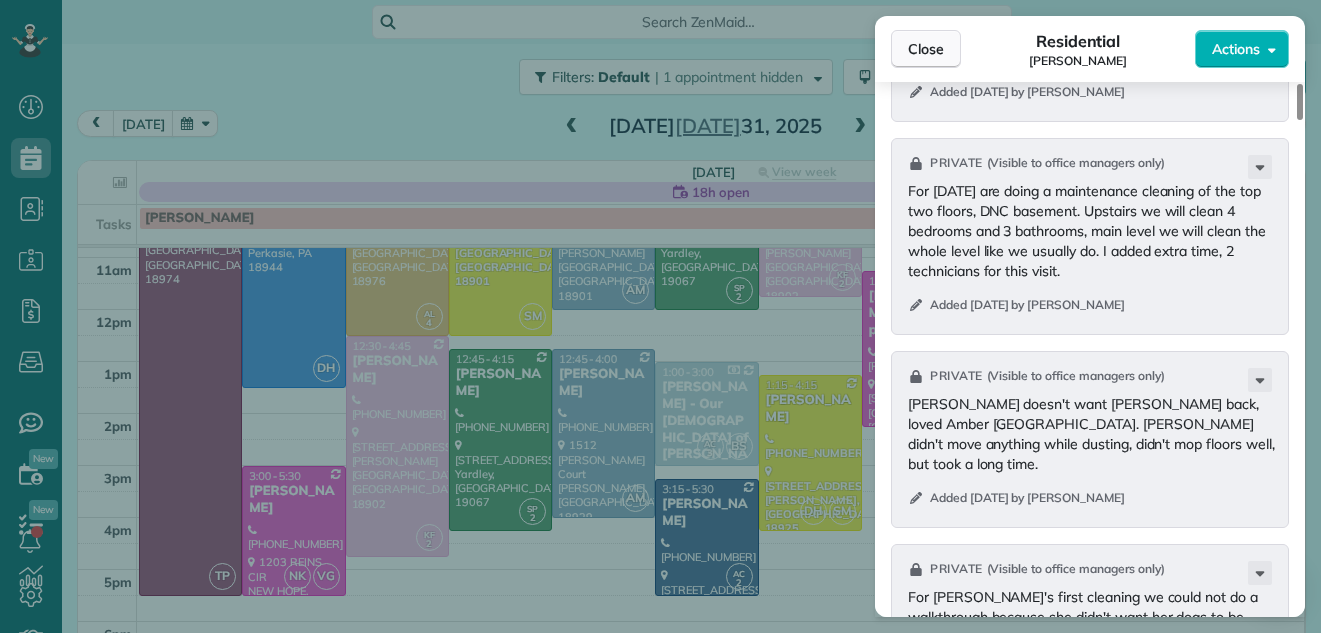 click on "Close" at bounding box center (926, 49) 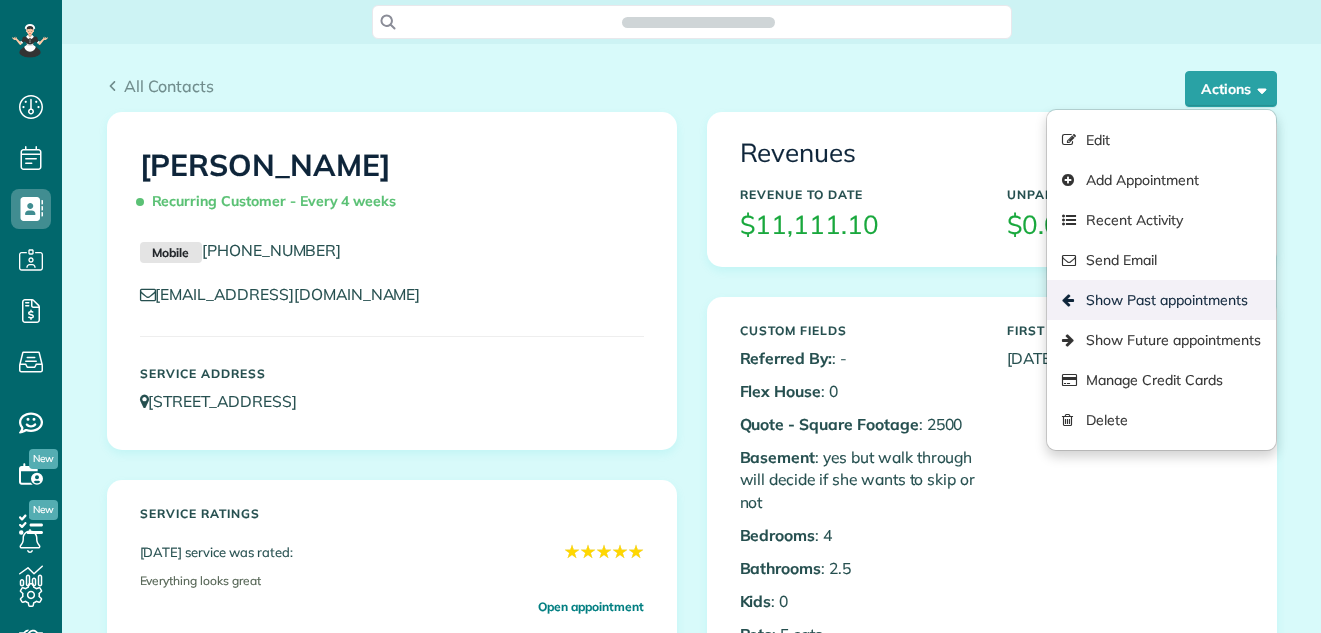 scroll, scrollTop: 0, scrollLeft: 0, axis: both 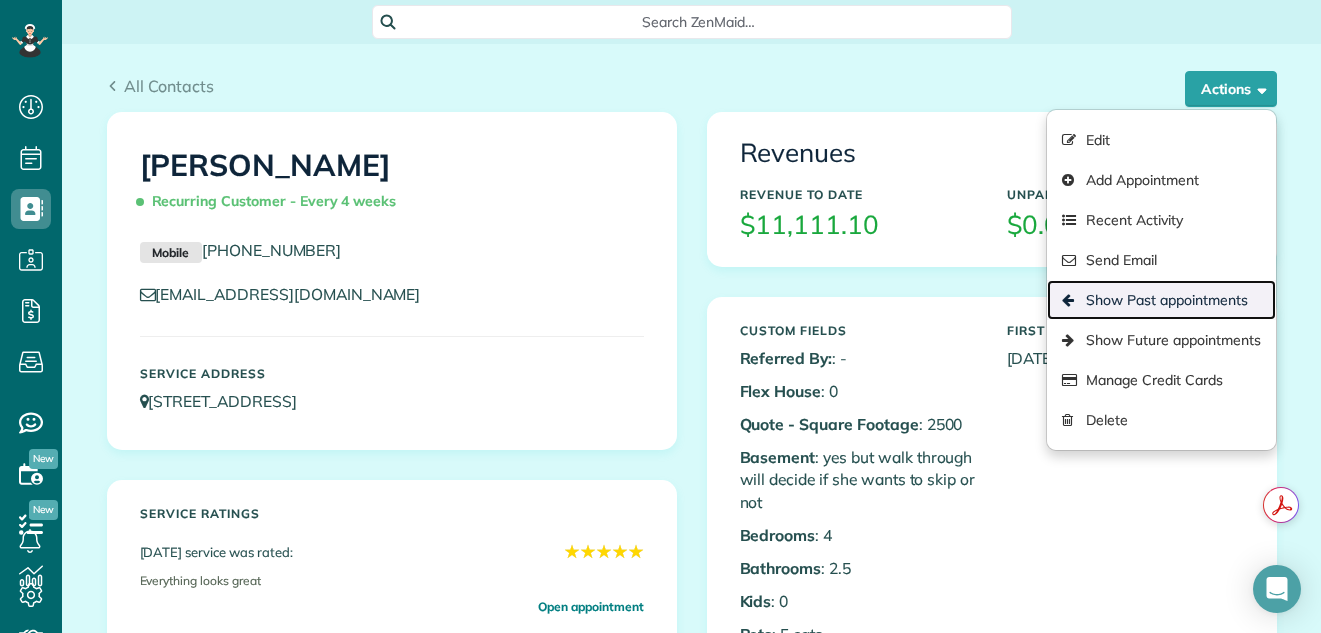 click on "Show Past appointments" at bounding box center (1161, 300) 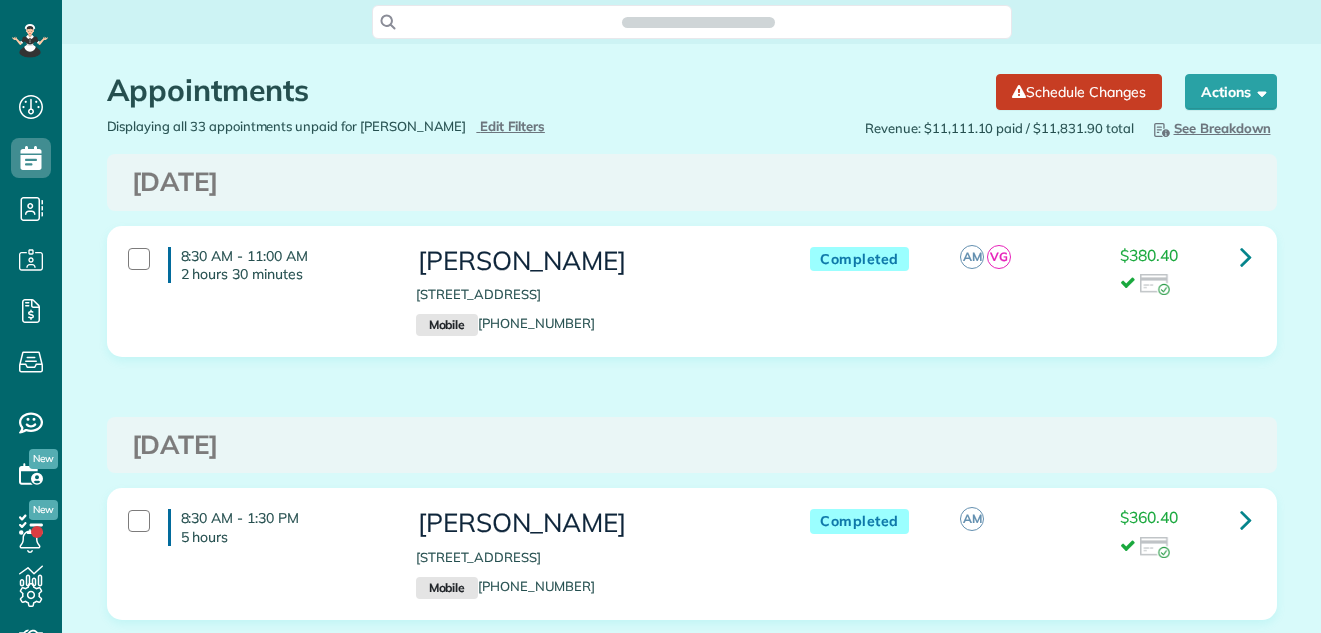 scroll, scrollTop: 0, scrollLeft: 0, axis: both 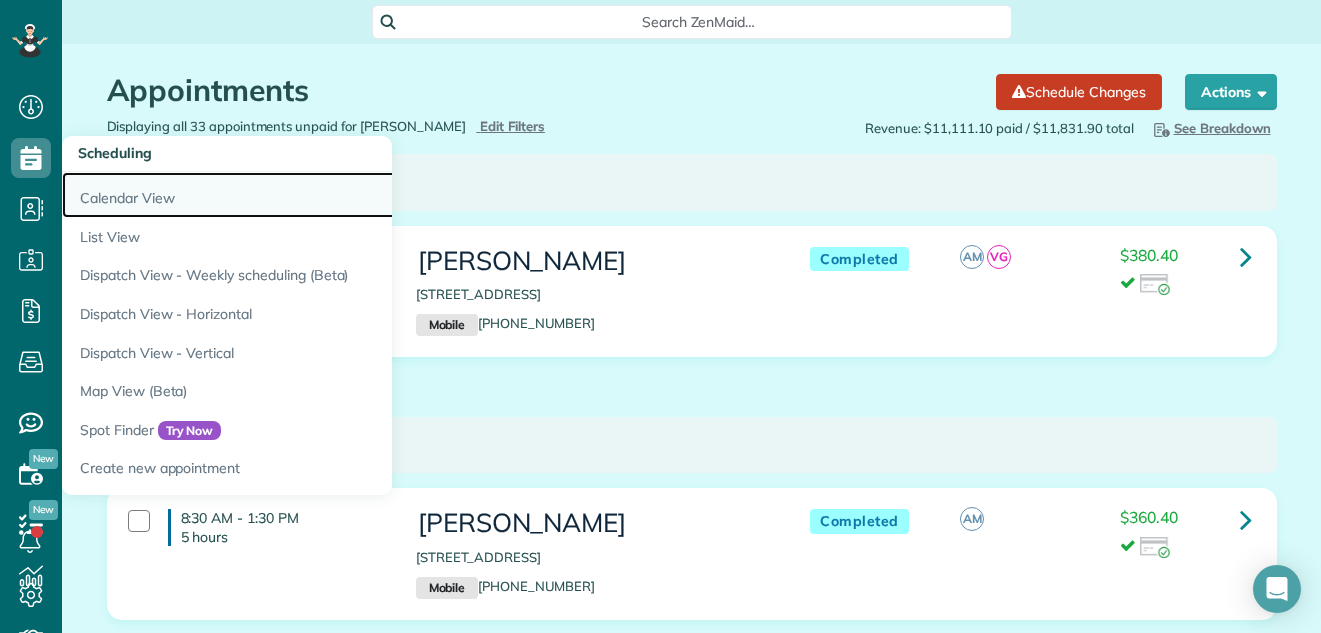 click on "Calendar View" at bounding box center [312, 195] 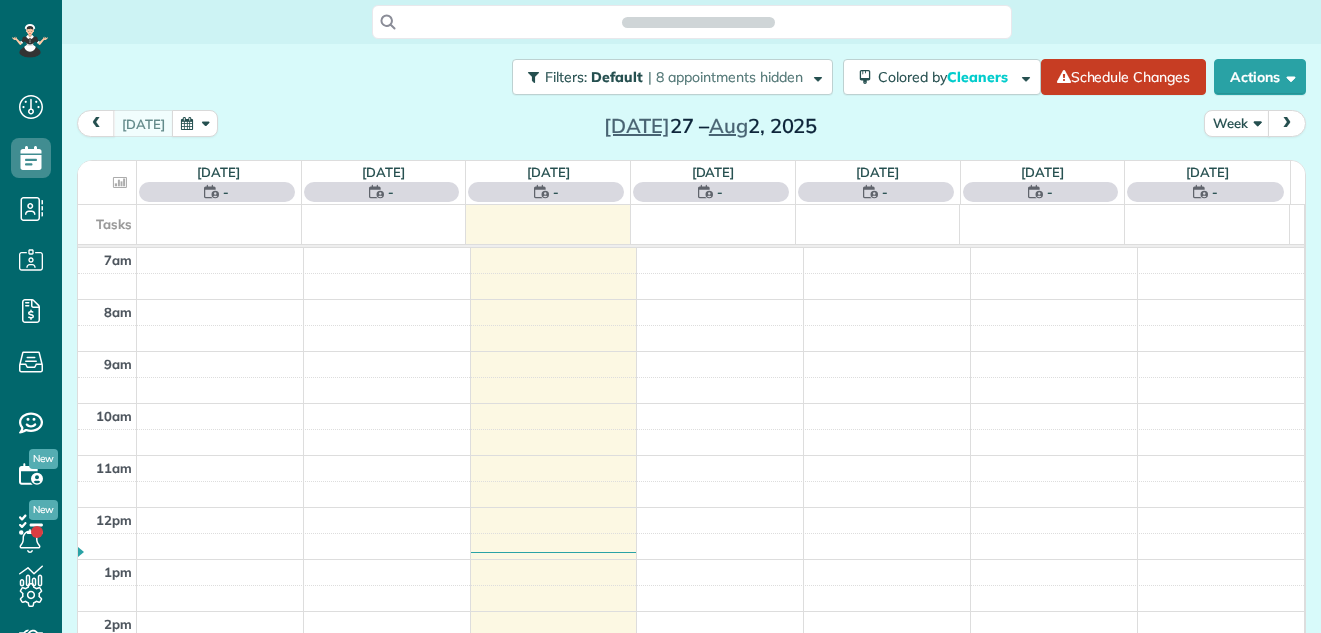 scroll, scrollTop: 0, scrollLeft: 0, axis: both 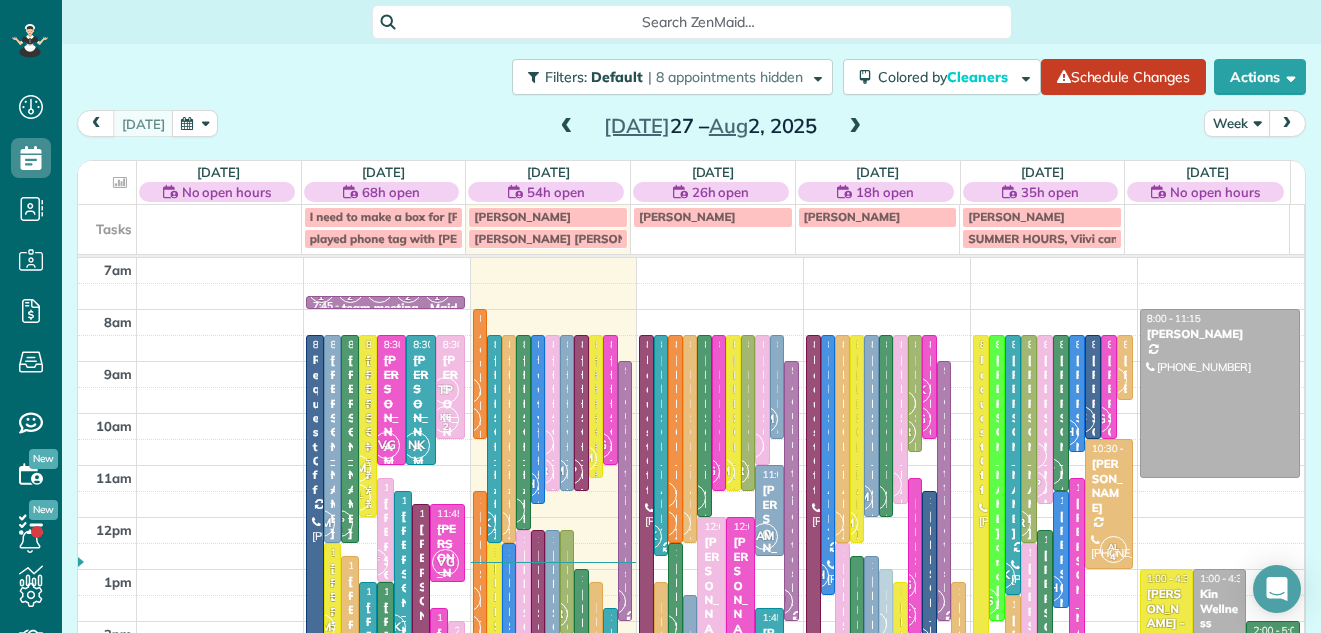 click on "Week" at bounding box center [1237, 123] 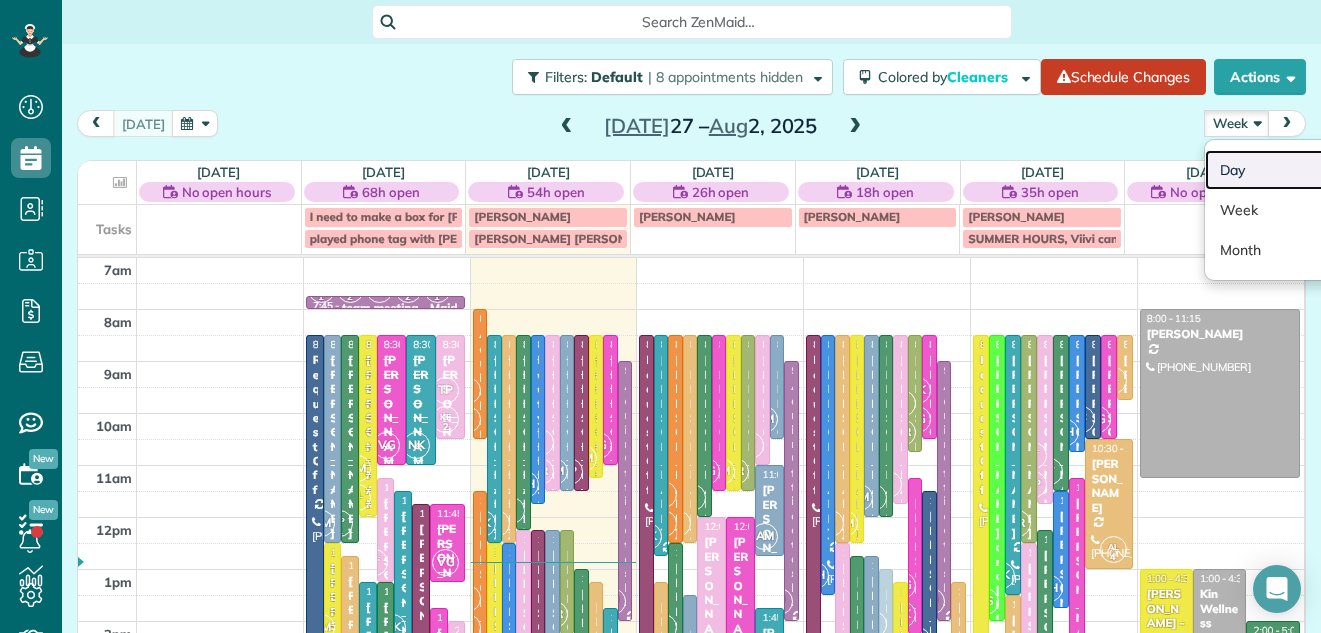 click on "Day" at bounding box center (1284, 170) 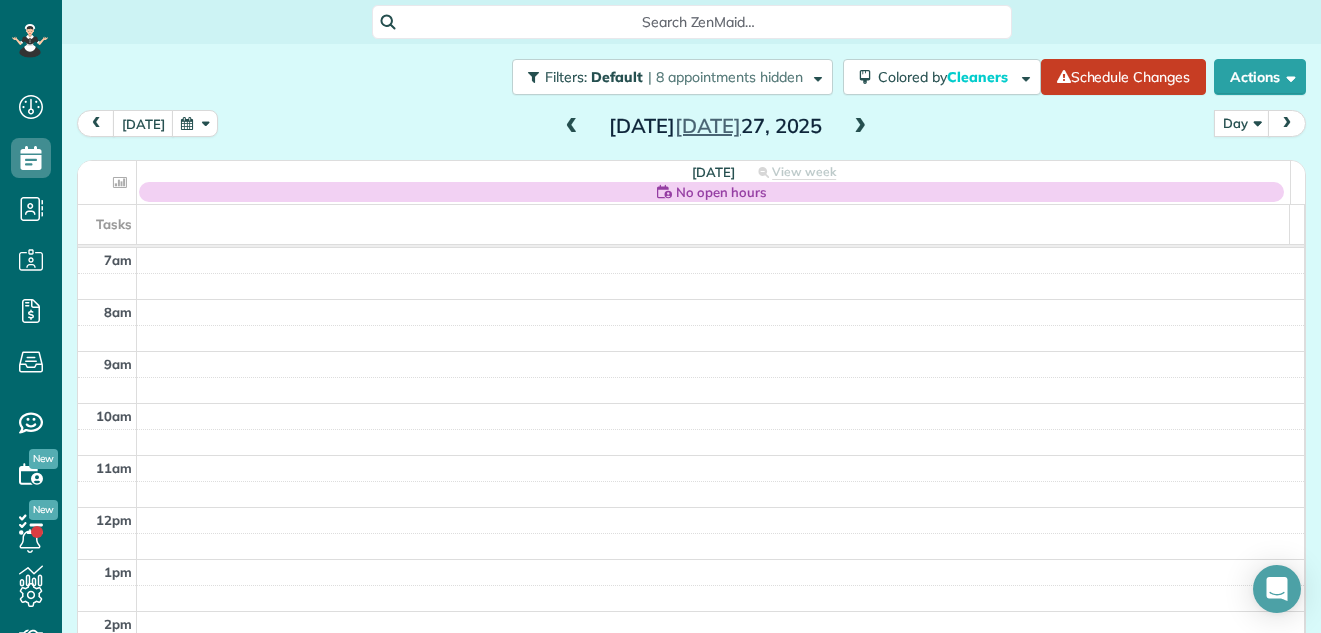 click at bounding box center (860, 127) 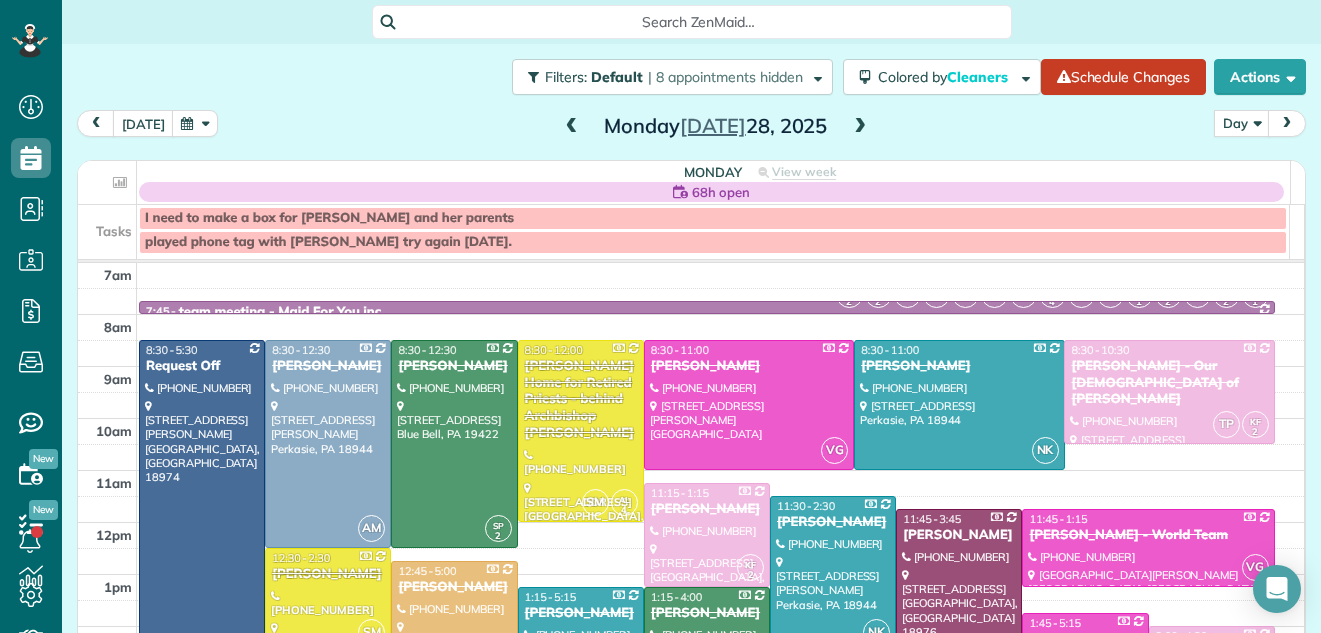 click at bounding box center (860, 127) 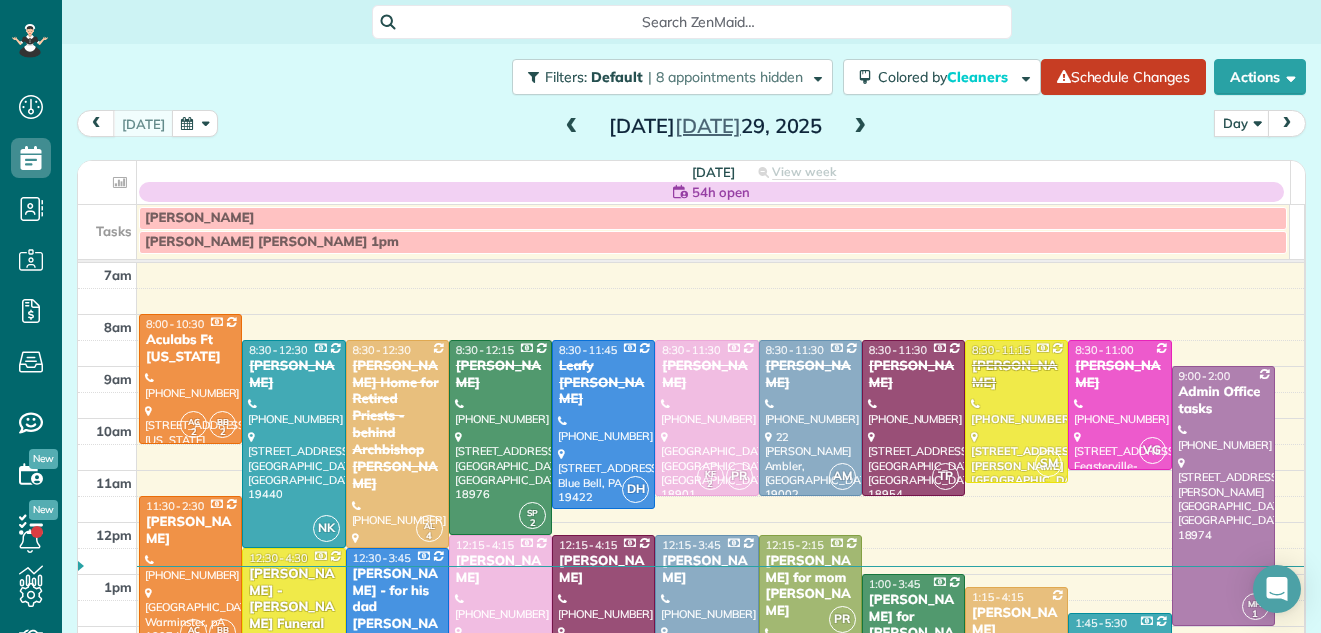 click at bounding box center [860, 127] 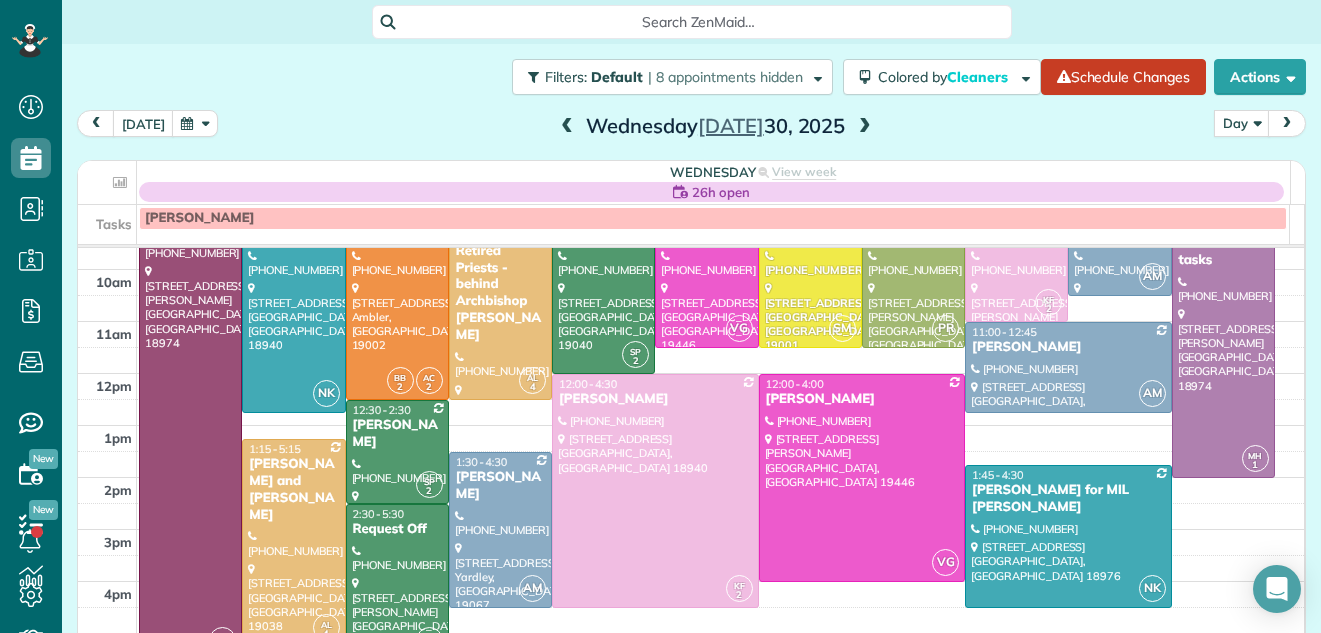 scroll, scrollTop: 17, scrollLeft: 0, axis: vertical 